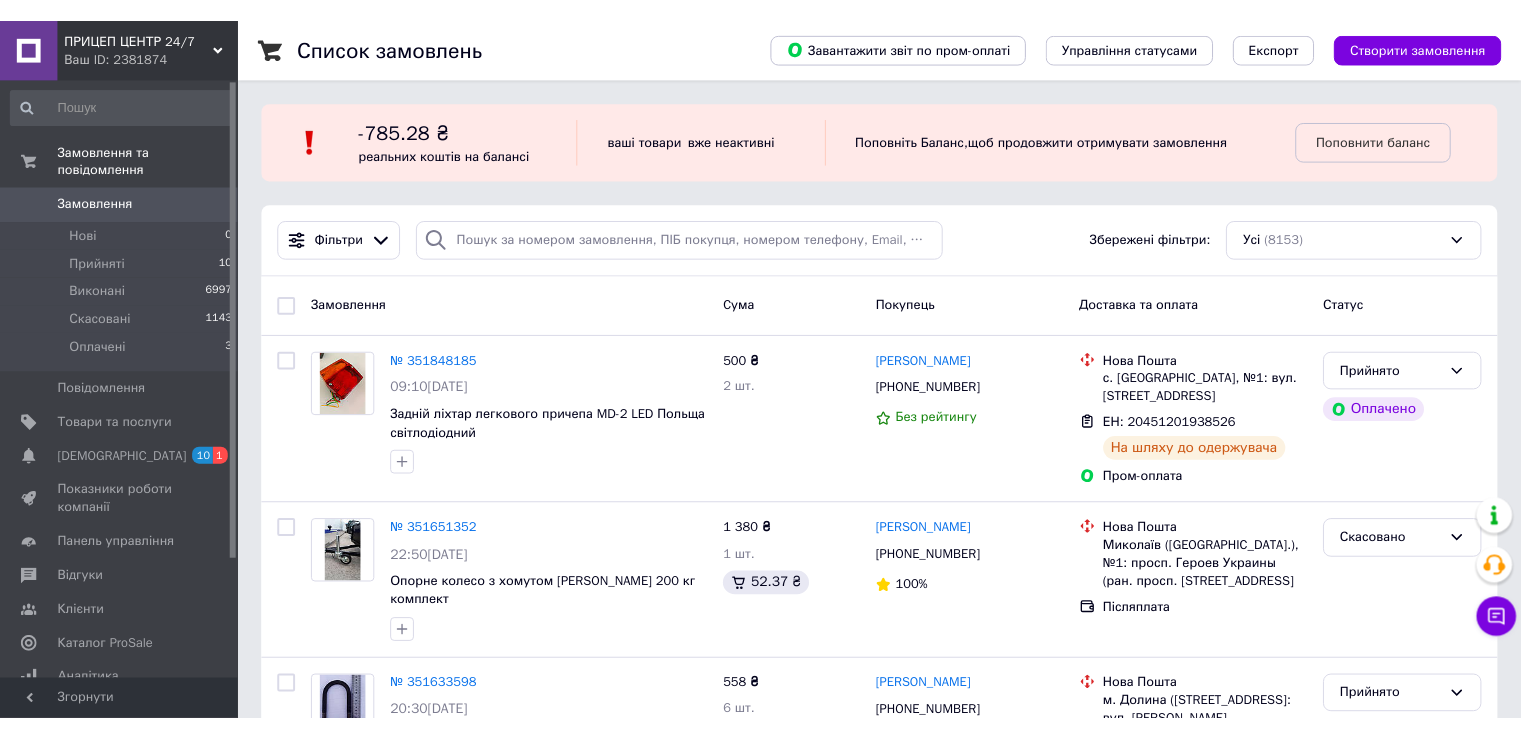 scroll, scrollTop: 0, scrollLeft: 0, axis: both 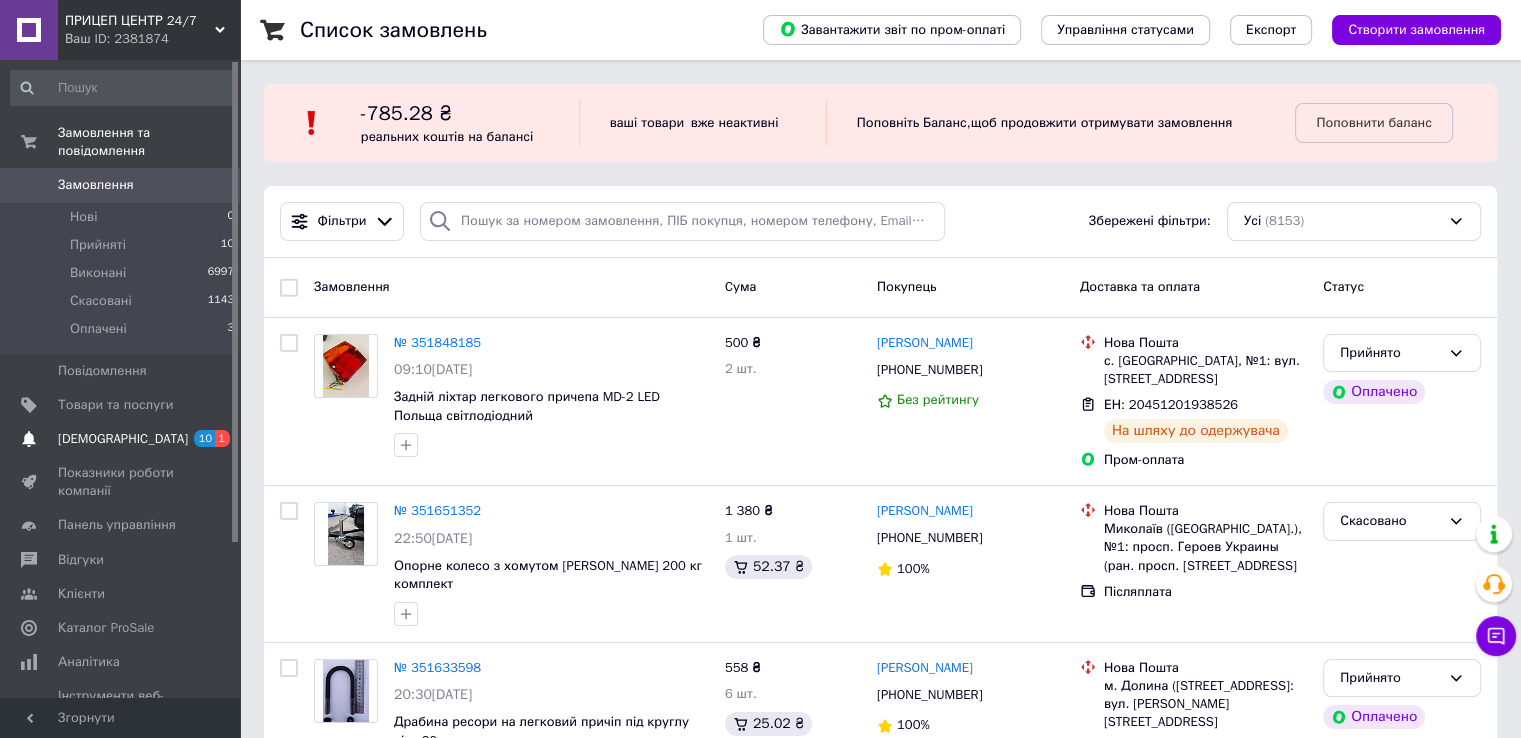 click on "[DEMOGRAPHIC_DATA]" at bounding box center [121, 439] 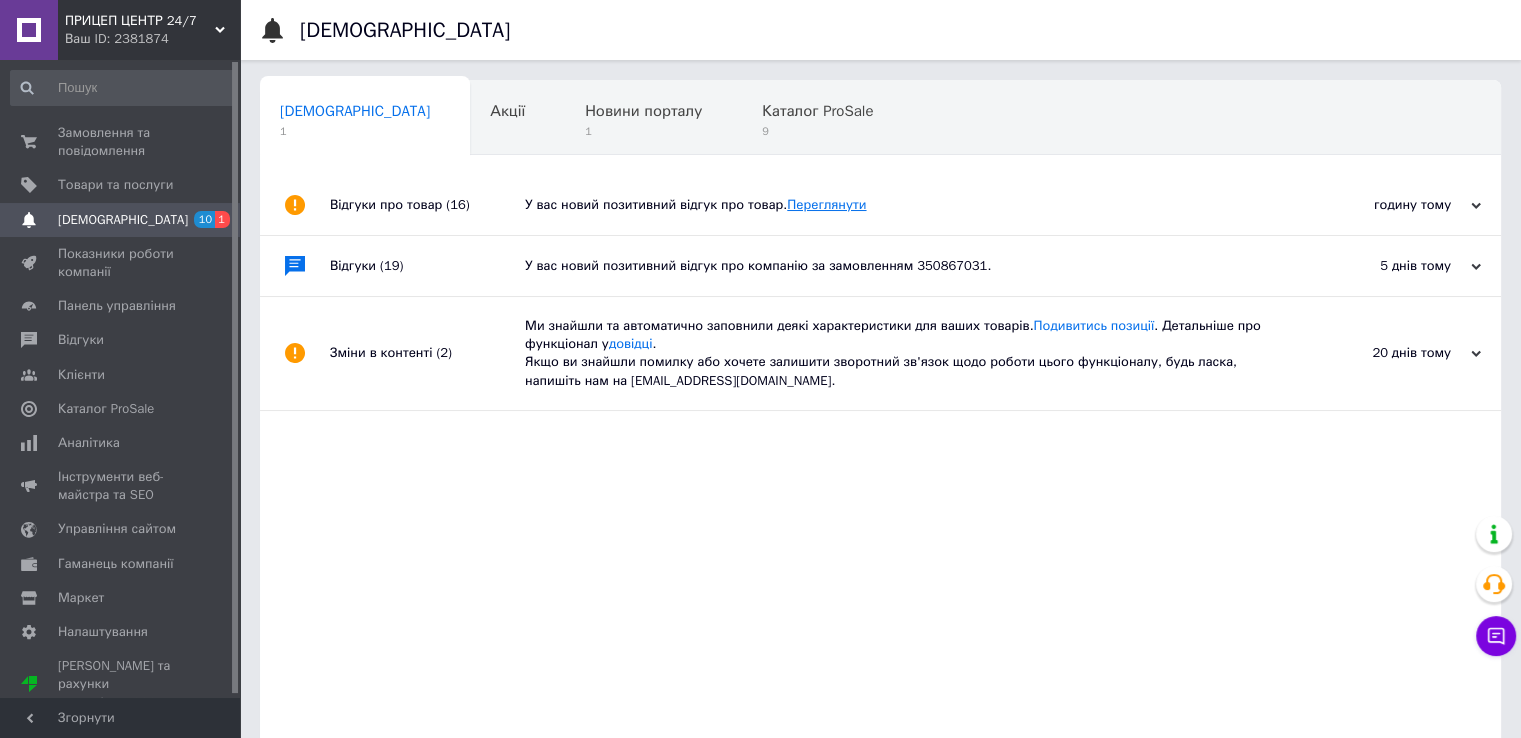 click on "Переглянути" at bounding box center [826, 204] 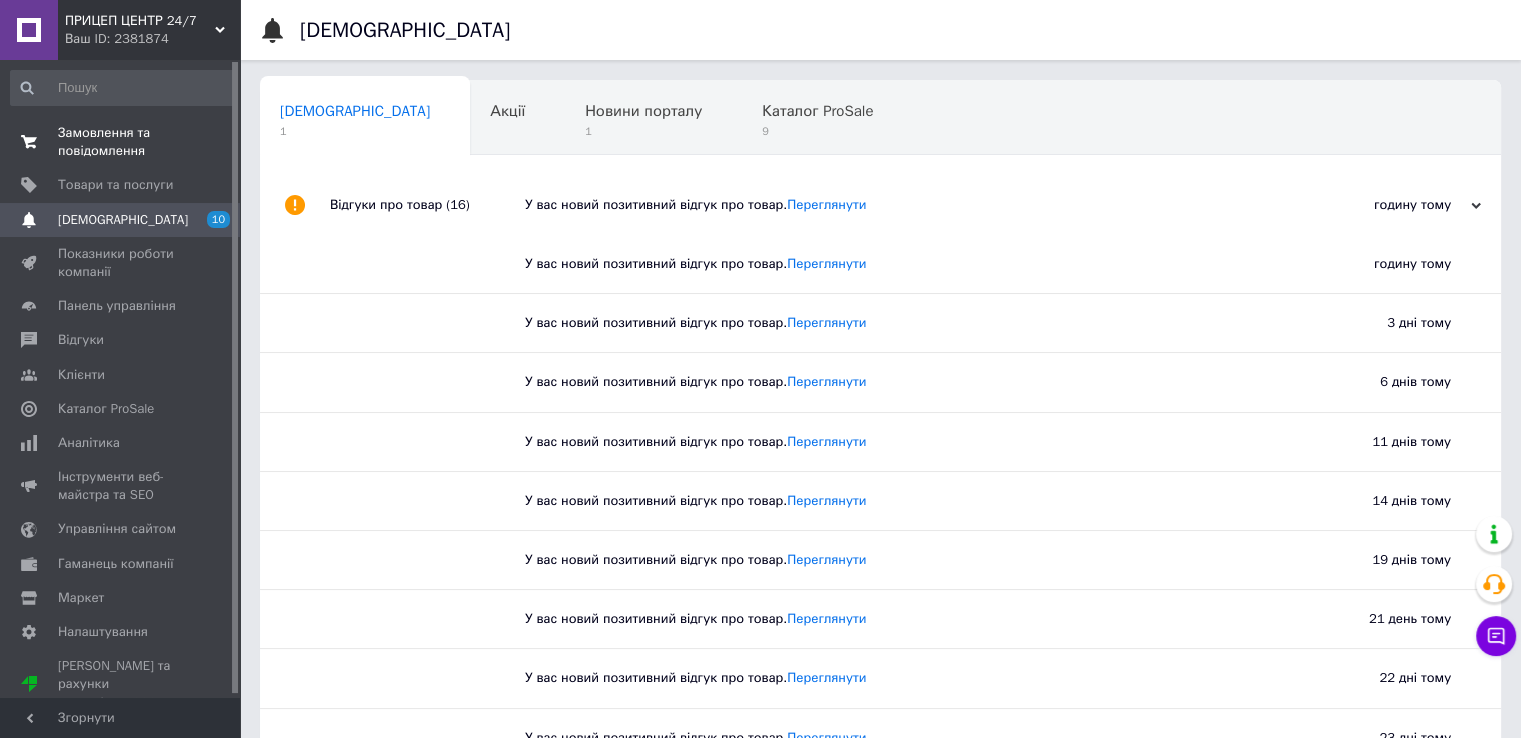 click on "Замовлення та повідомлення" at bounding box center [121, 142] 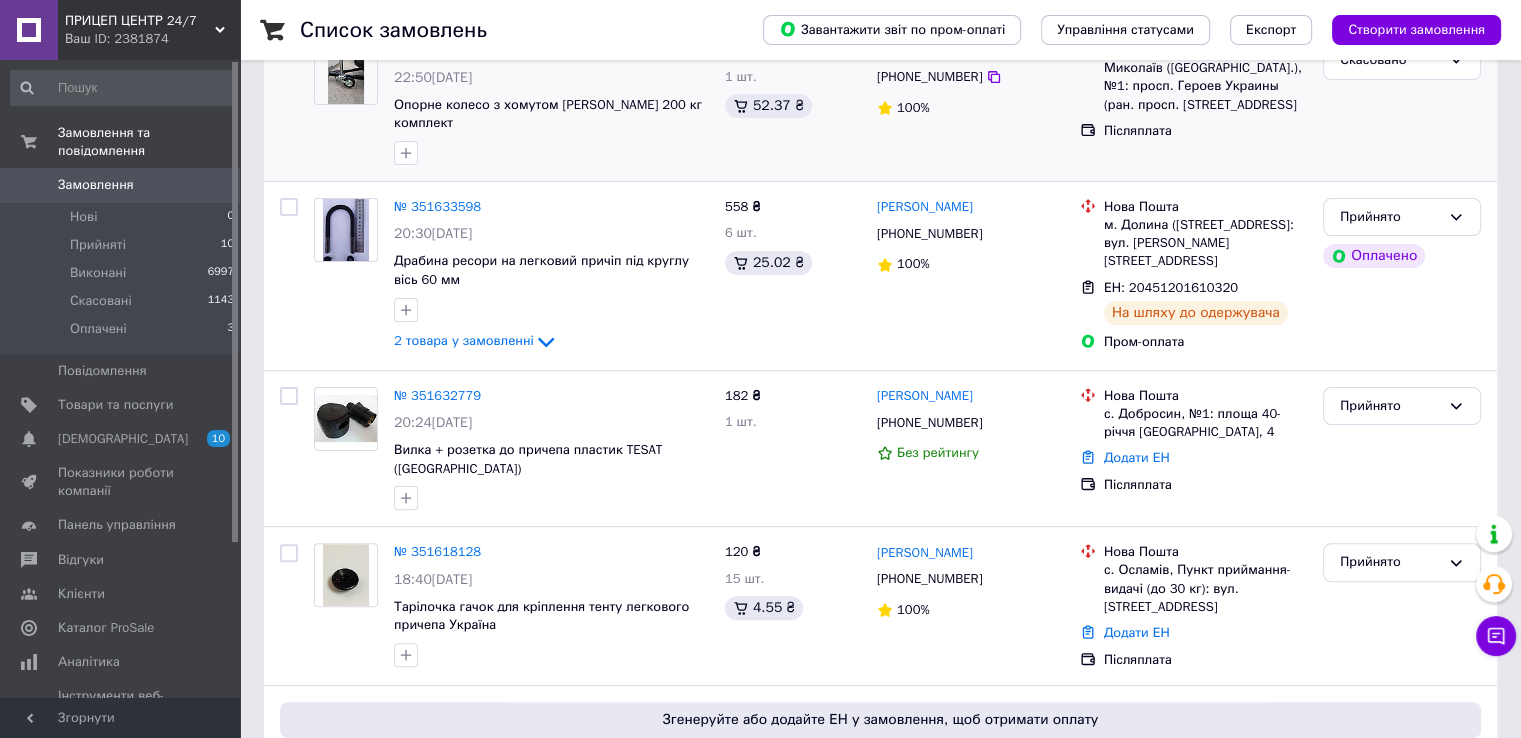 scroll, scrollTop: 500, scrollLeft: 0, axis: vertical 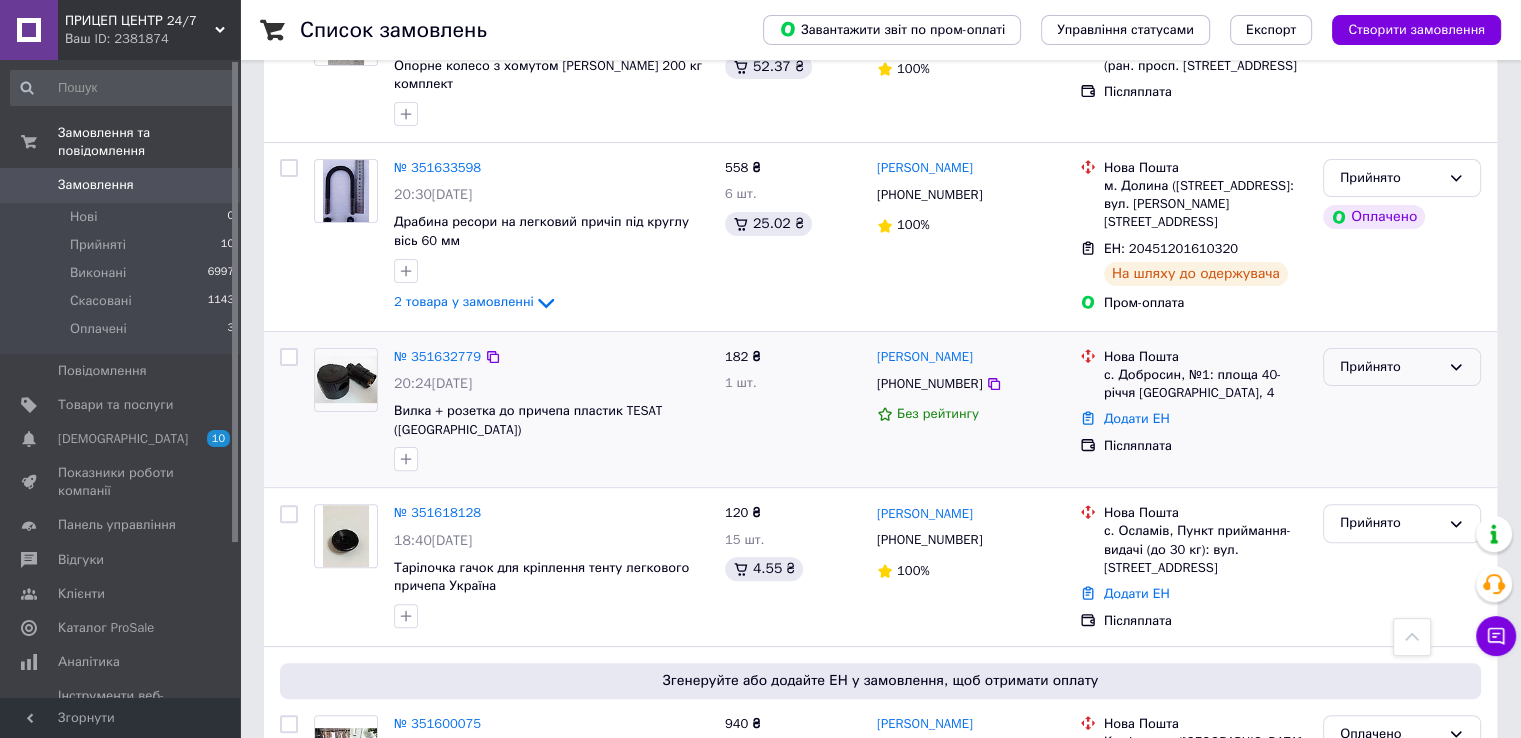 click on "Прийнято" at bounding box center (1390, 367) 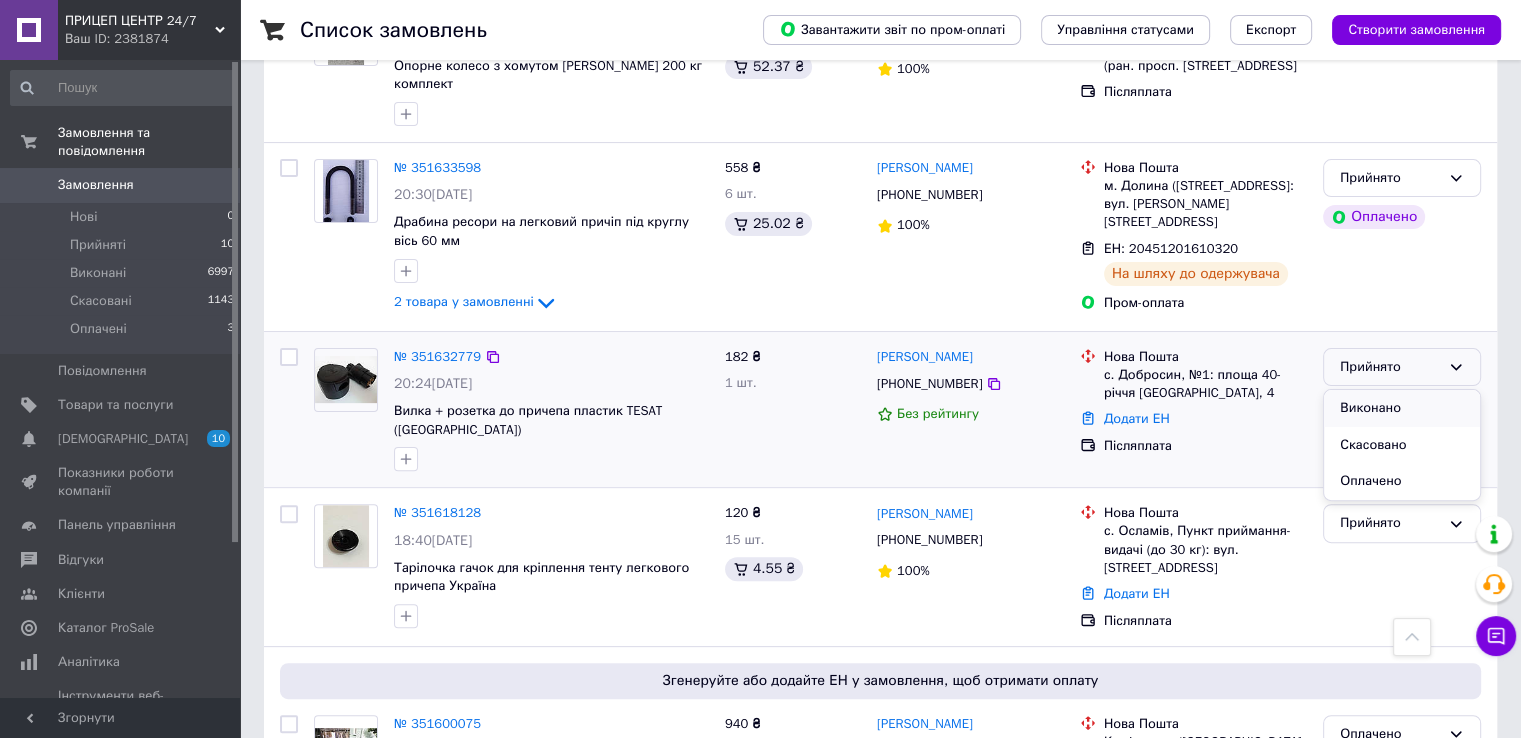 click on "Виконано" at bounding box center (1402, 408) 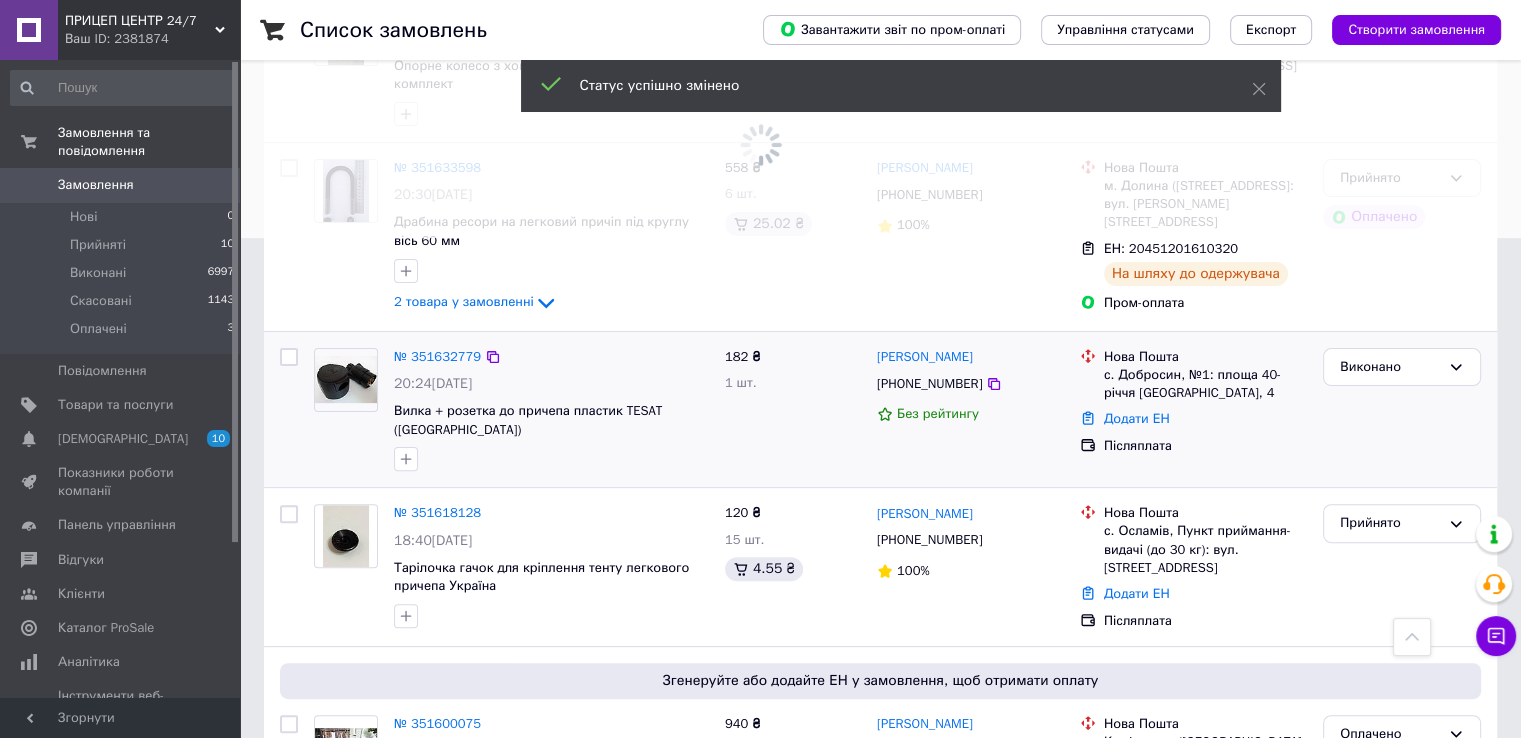 scroll, scrollTop: 666, scrollLeft: 0, axis: vertical 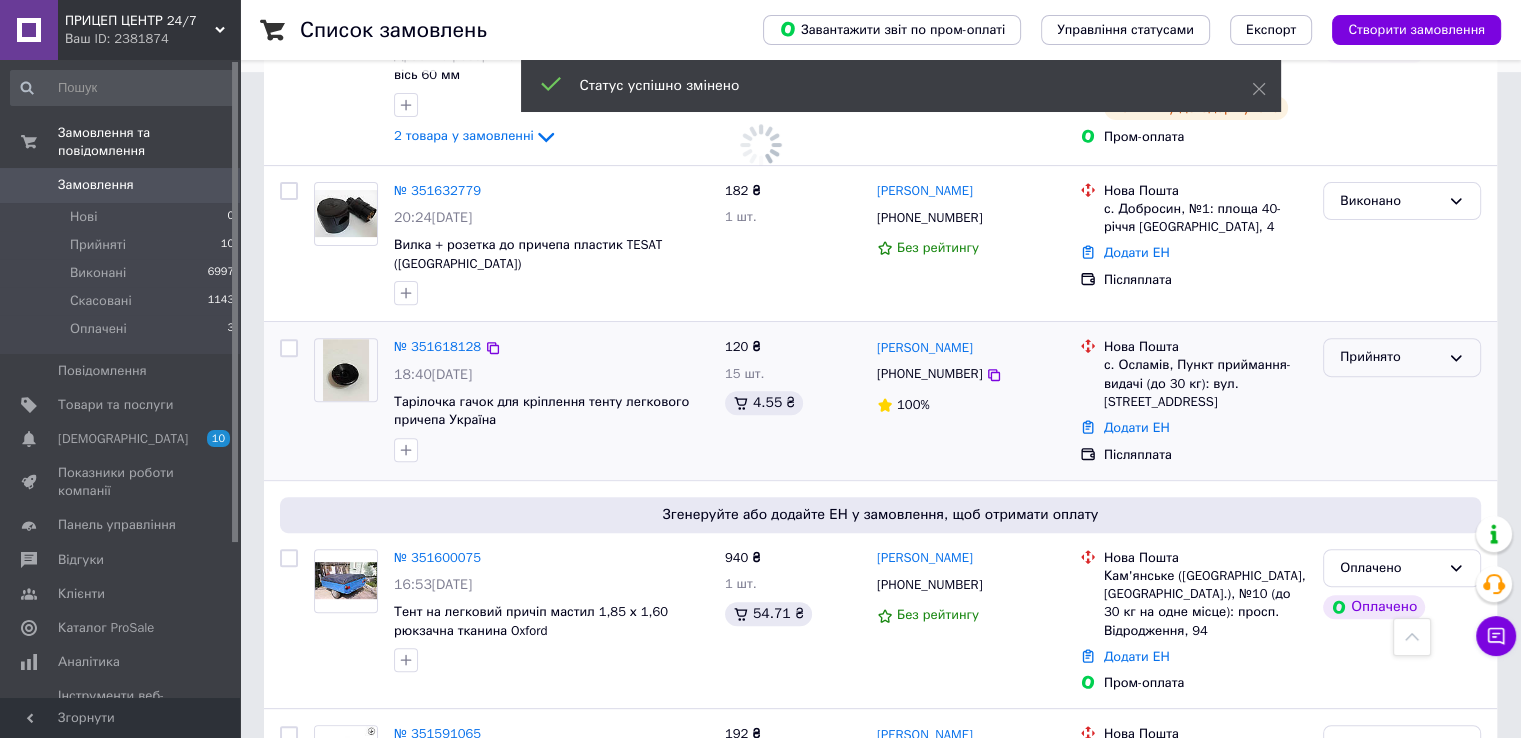 click on "Прийнято" at bounding box center [1390, 357] 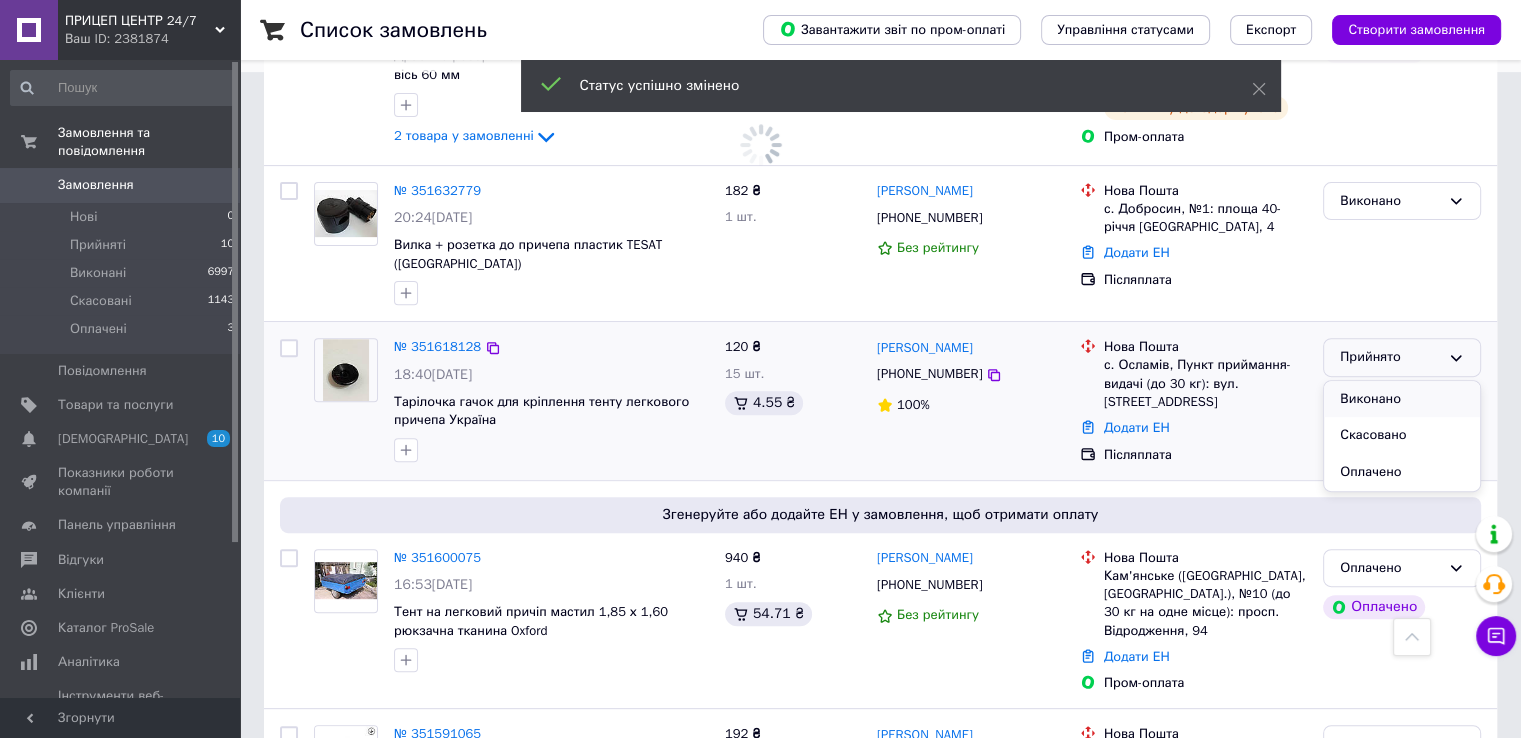 click on "Виконано" at bounding box center (1402, 399) 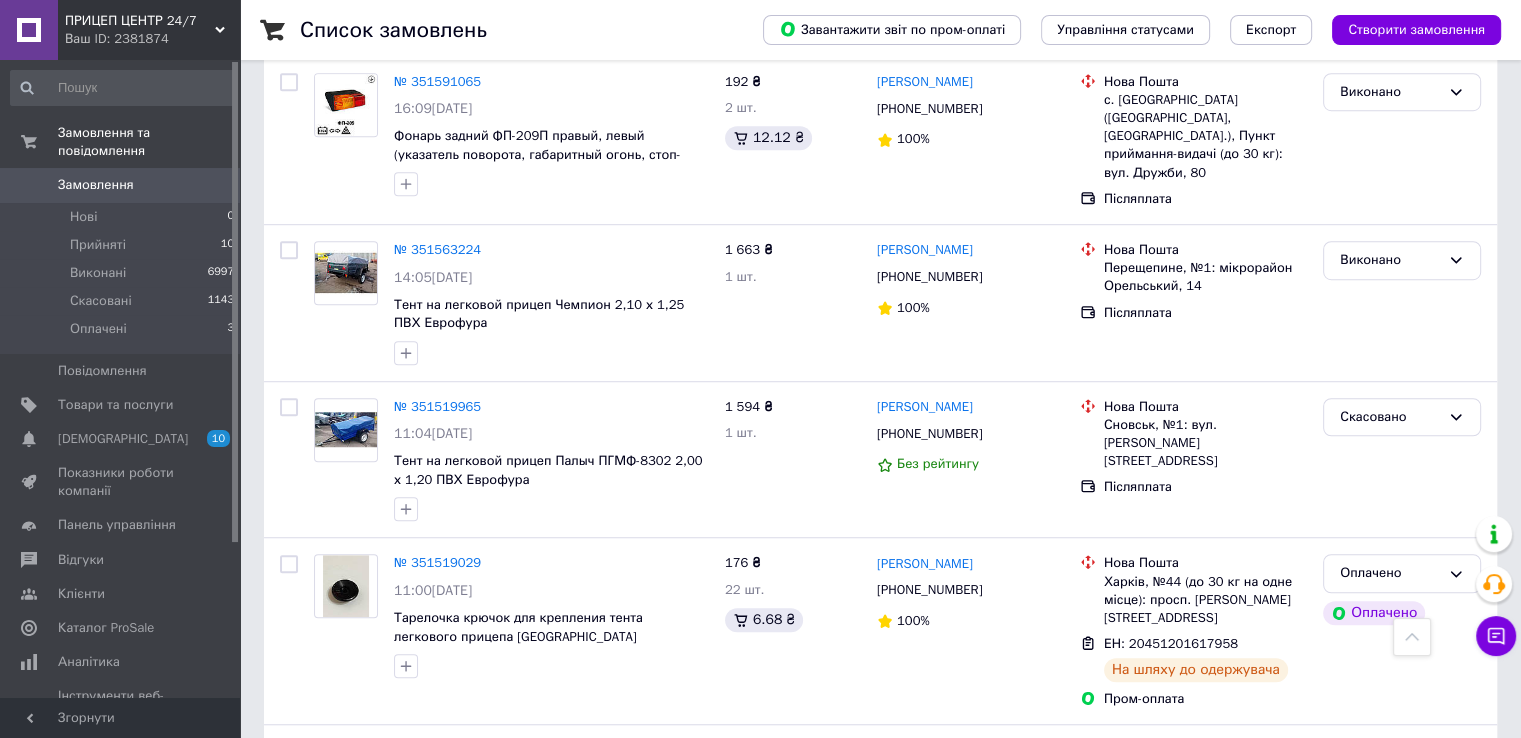 scroll, scrollTop: 1333, scrollLeft: 0, axis: vertical 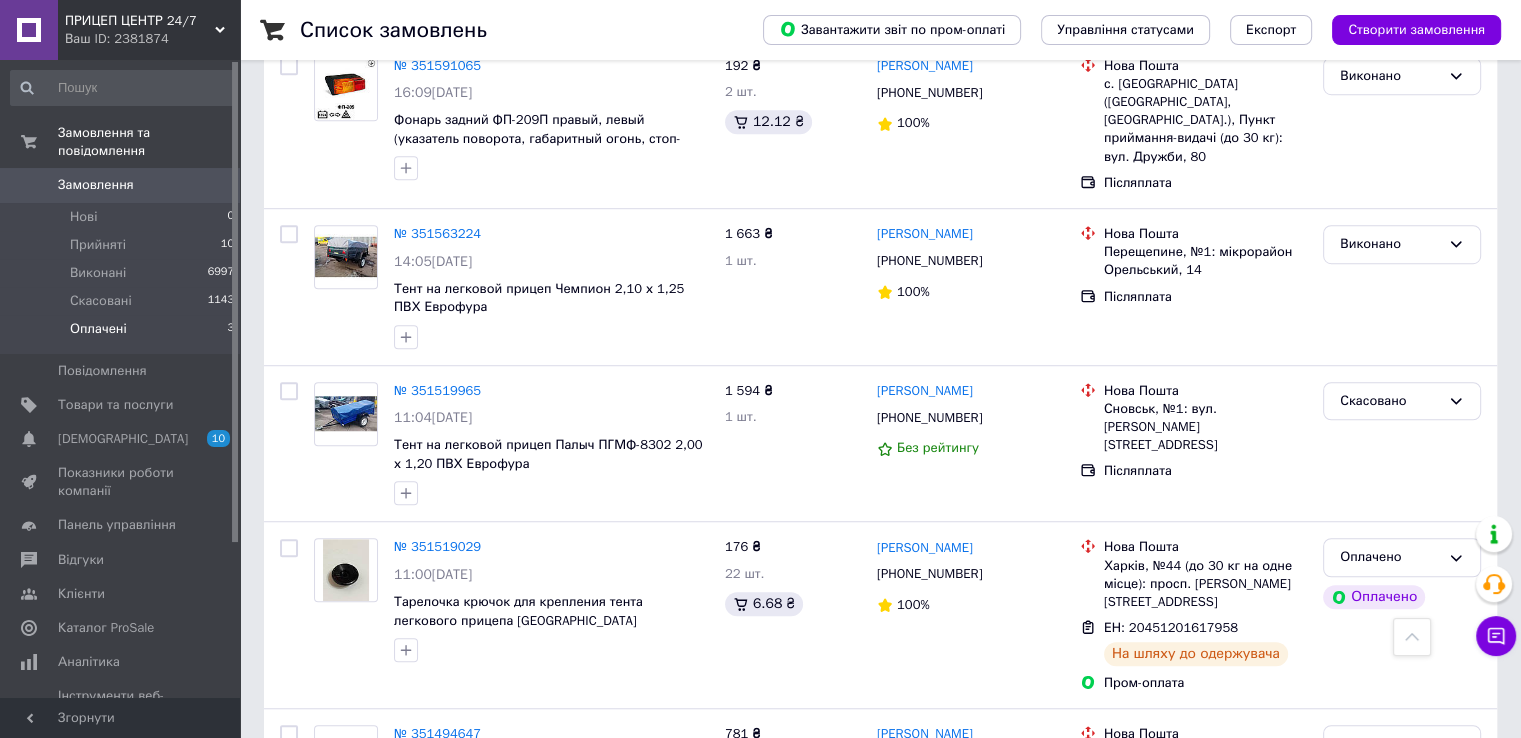 click on "Оплачені 3" at bounding box center (123, 334) 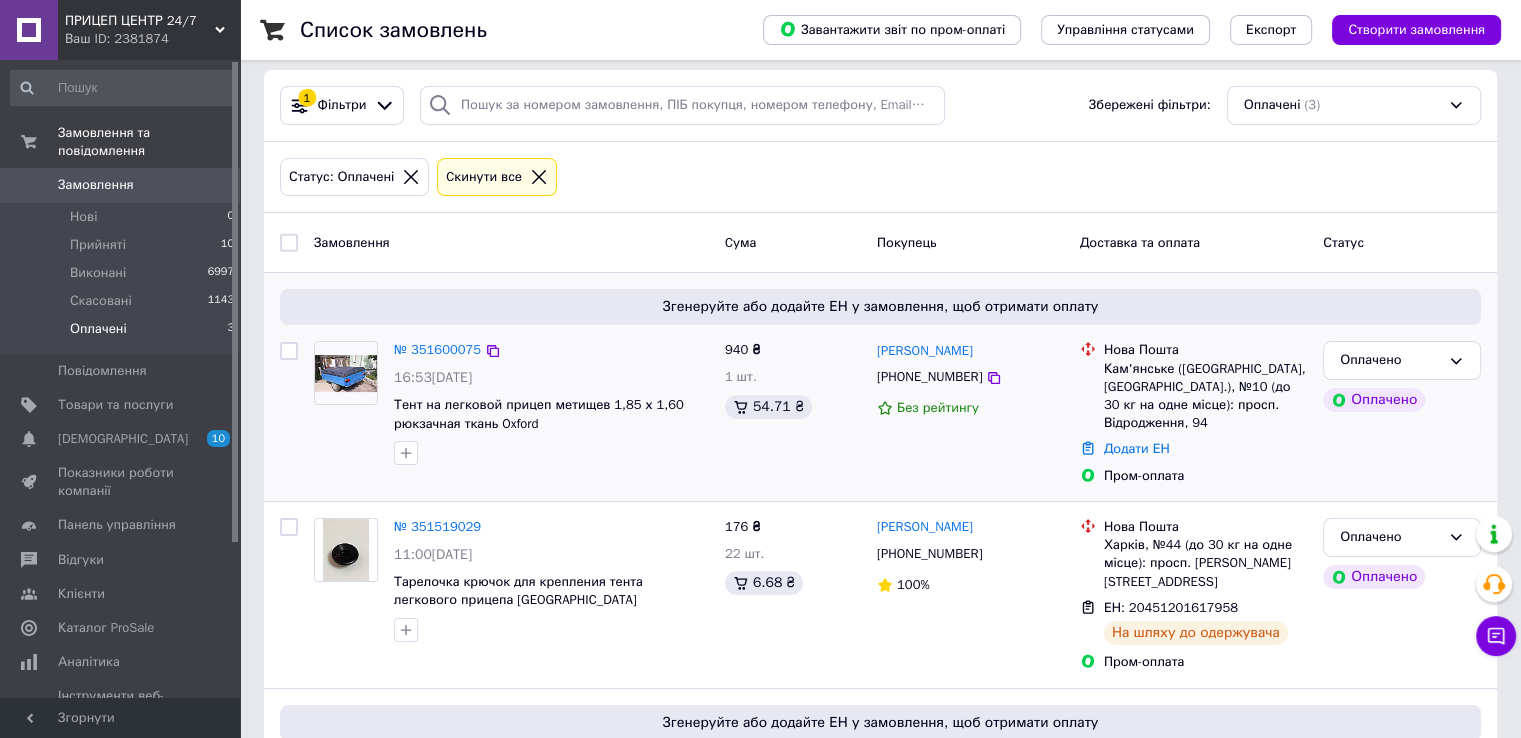 scroll, scrollTop: 279, scrollLeft: 0, axis: vertical 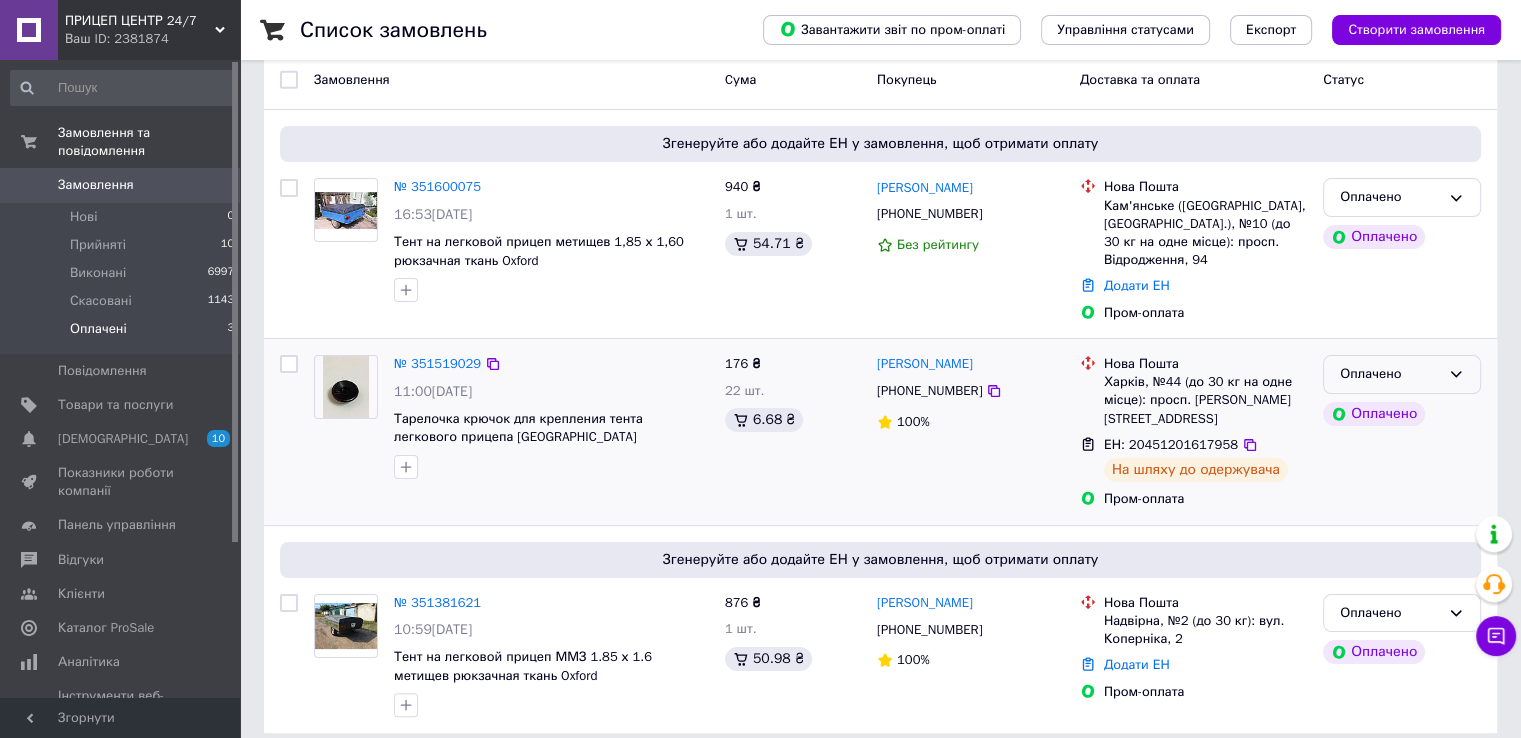 click on "Оплачено" at bounding box center (1390, 374) 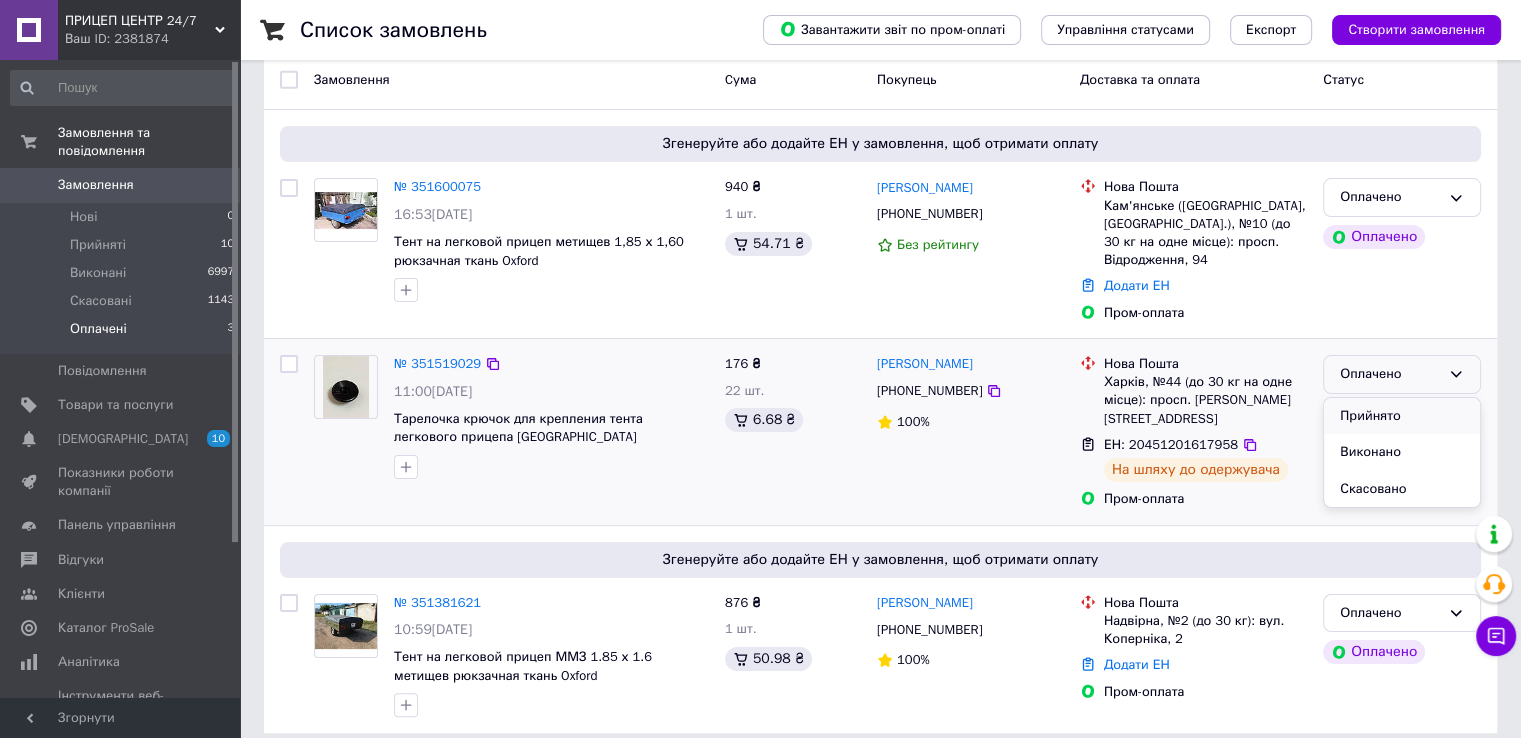 click on "Прийнято" at bounding box center [1402, 416] 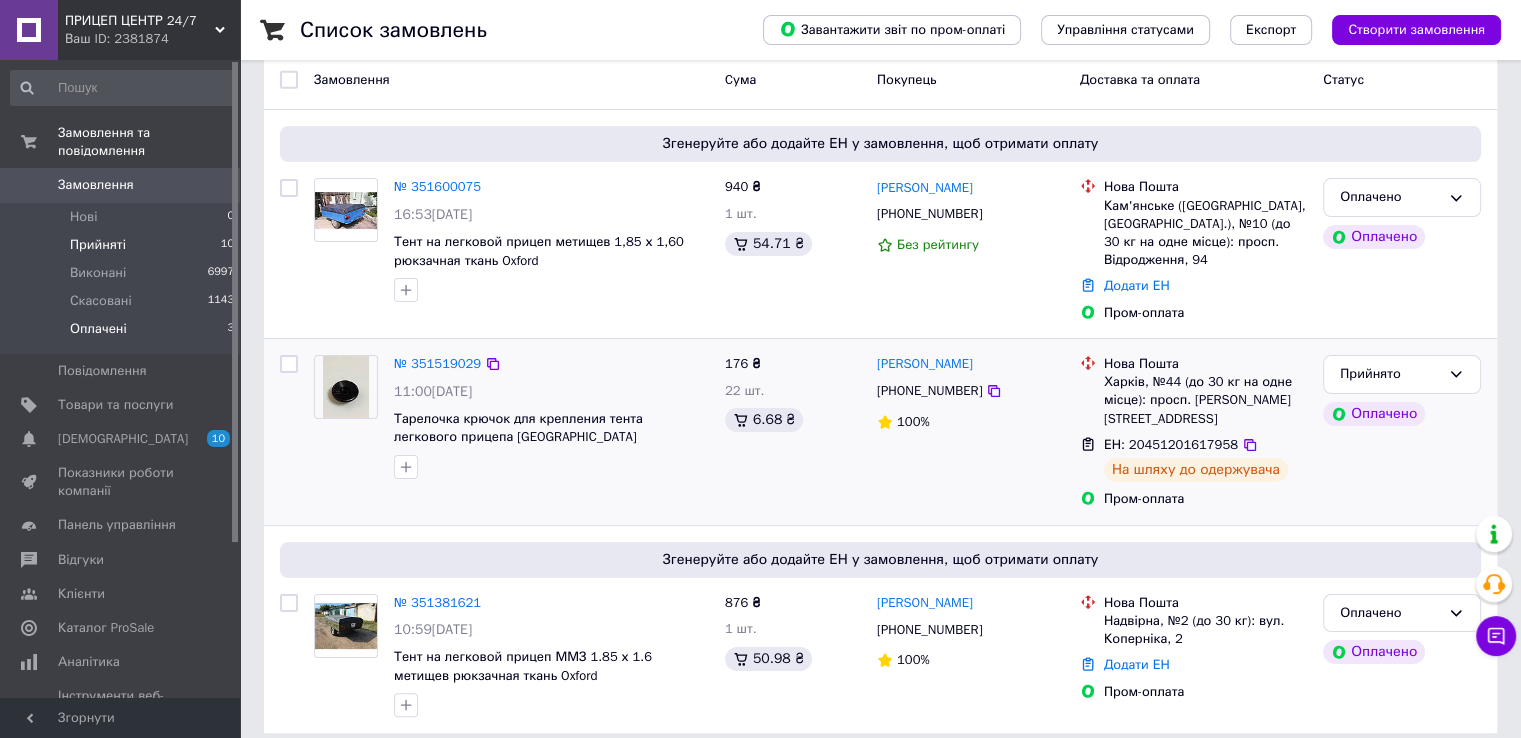 click on "Прийняті" at bounding box center [98, 245] 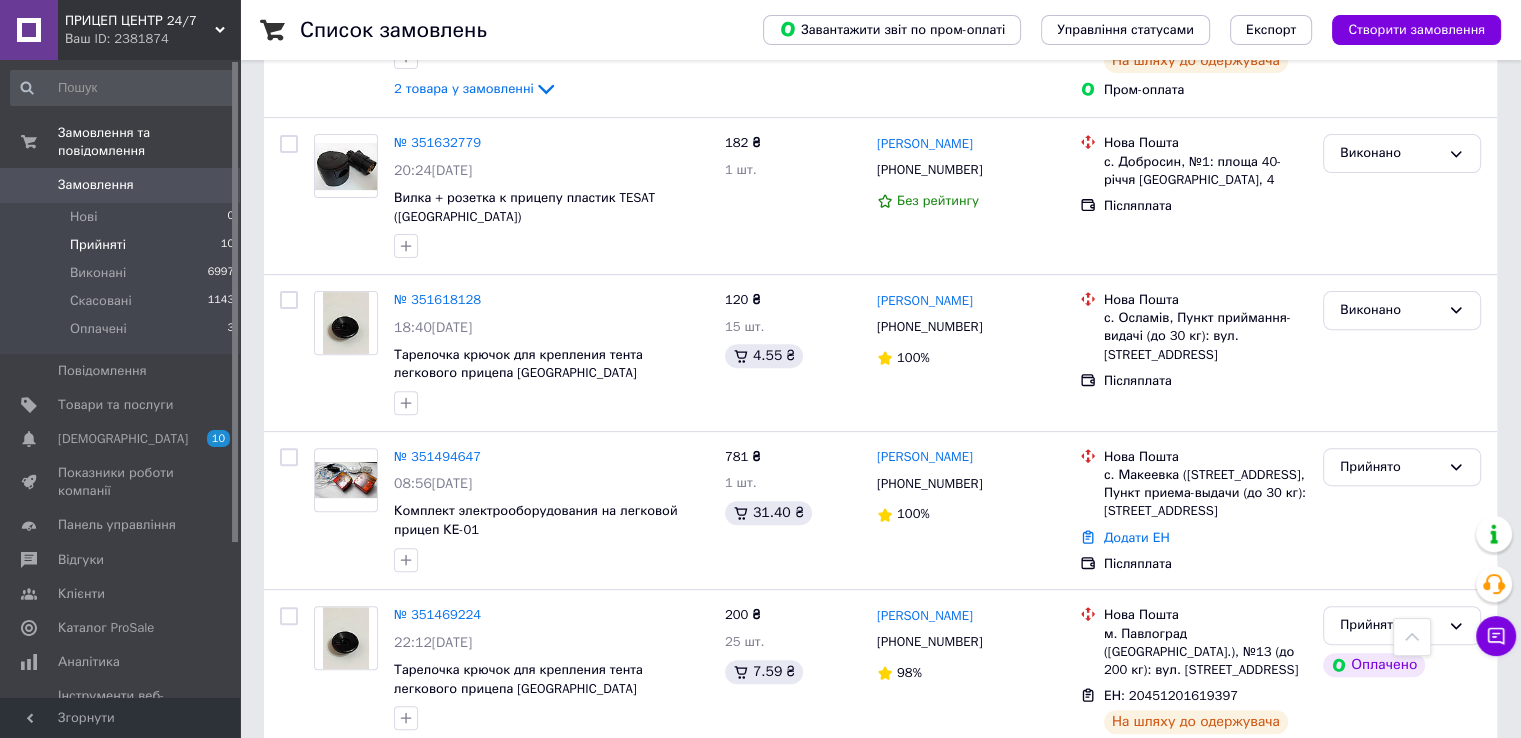 scroll, scrollTop: 666, scrollLeft: 0, axis: vertical 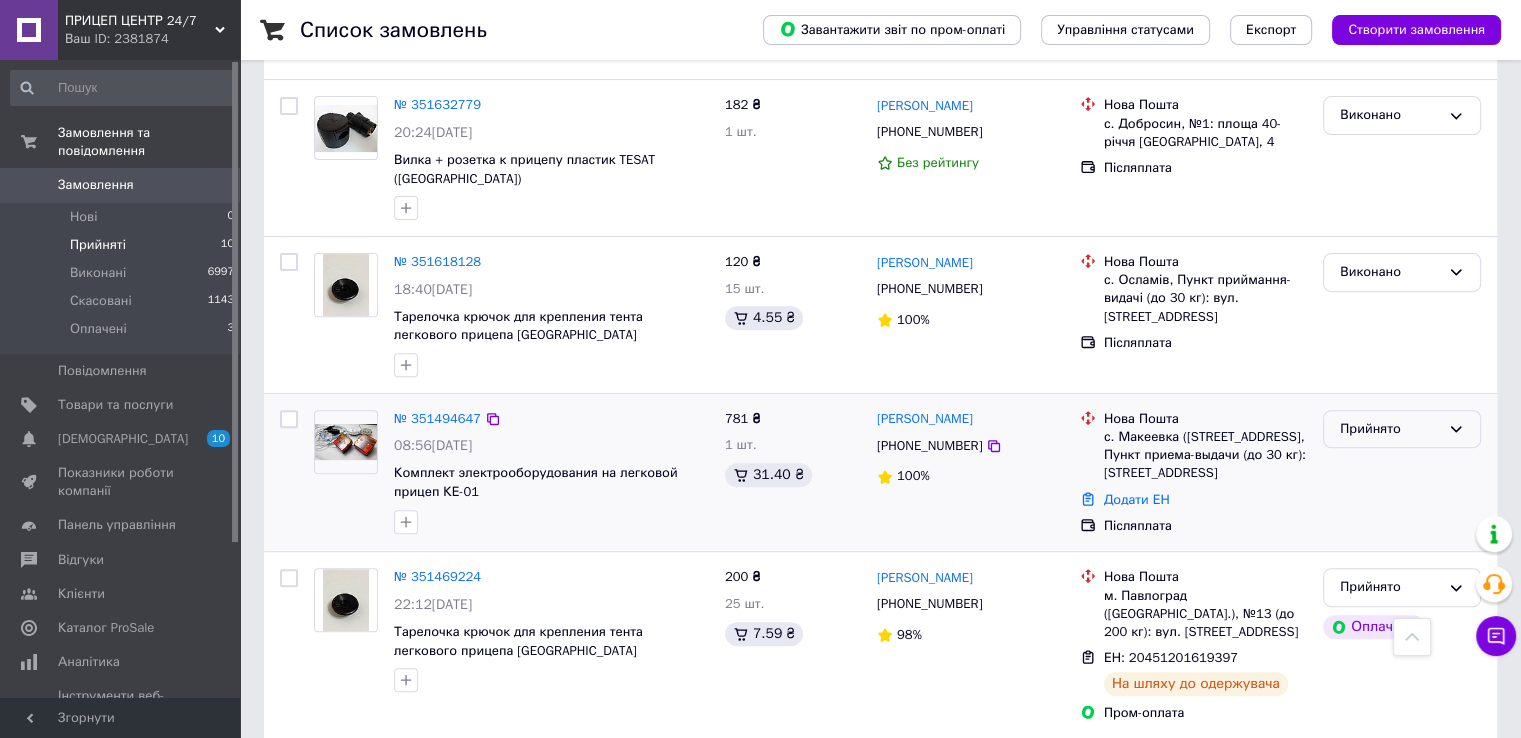 click on "Прийнято" at bounding box center (1390, 429) 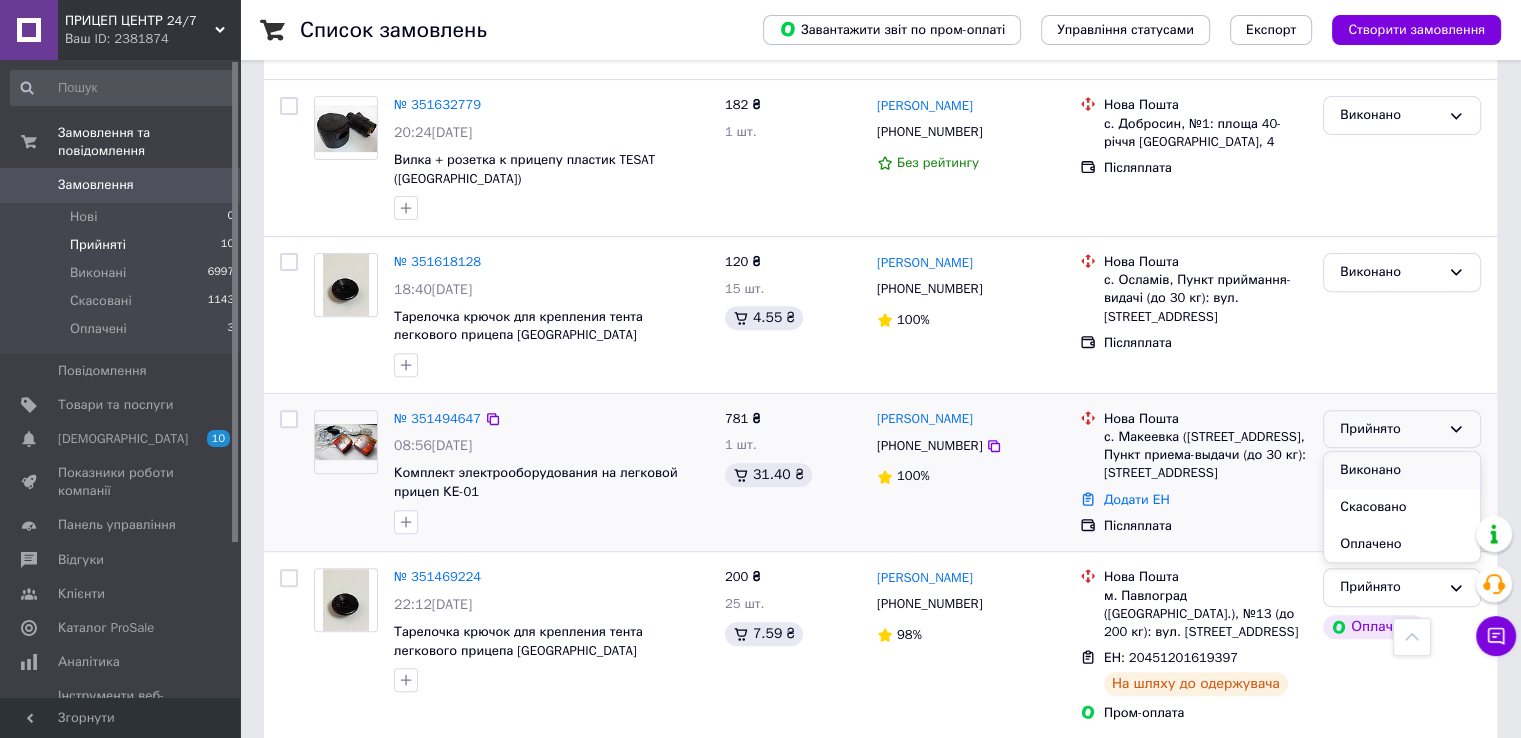 click on "Виконано" at bounding box center [1402, 470] 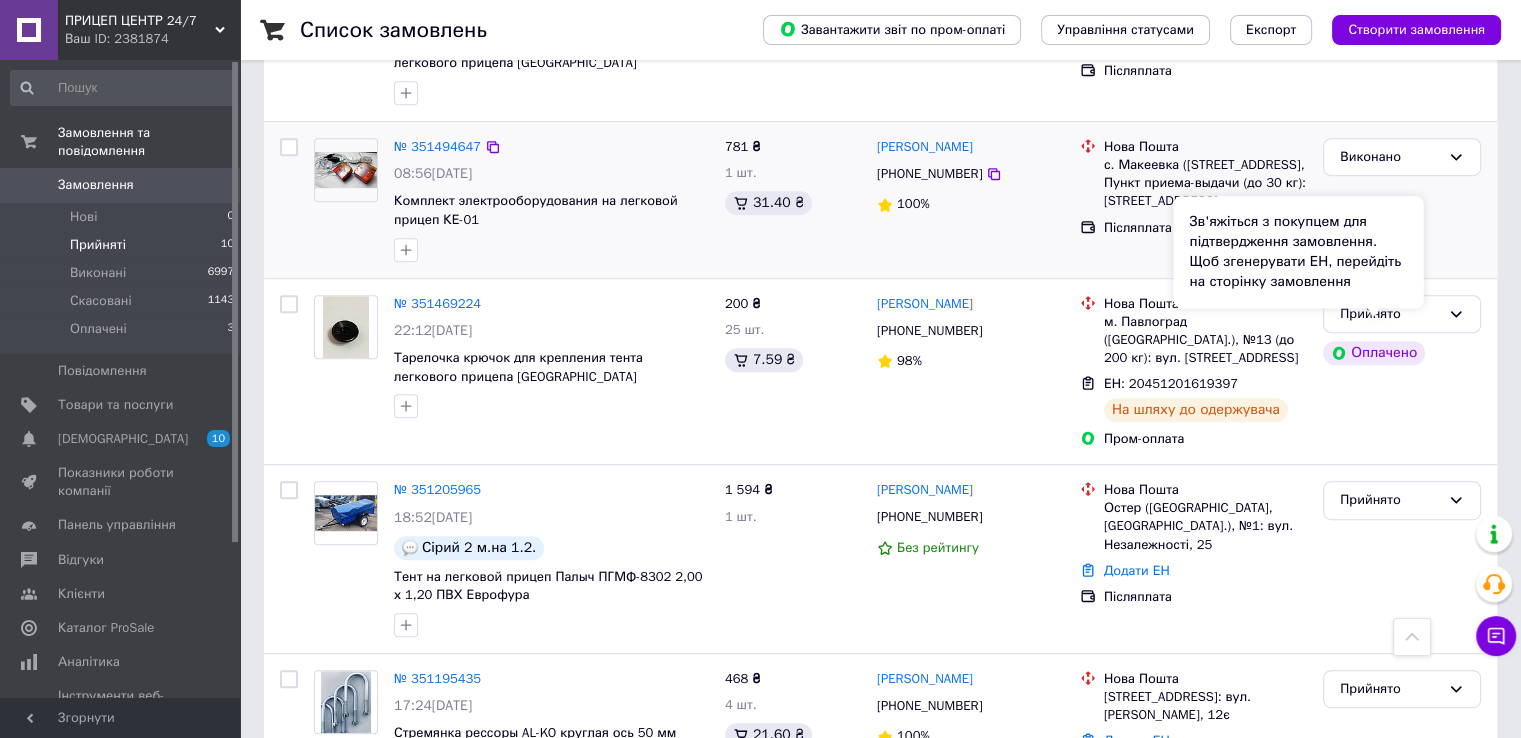 scroll, scrollTop: 1000, scrollLeft: 0, axis: vertical 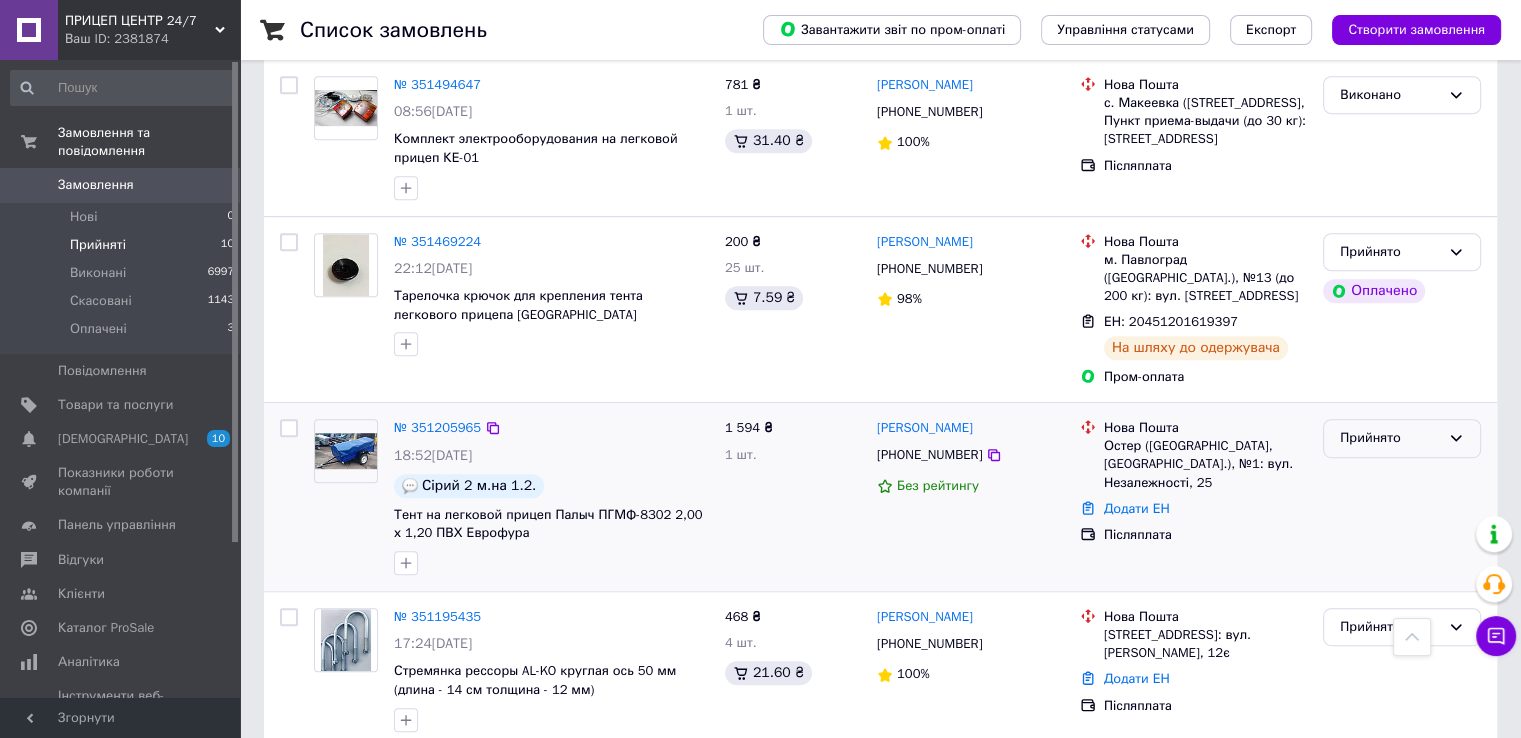 click on "Прийнято" at bounding box center [1390, 438] 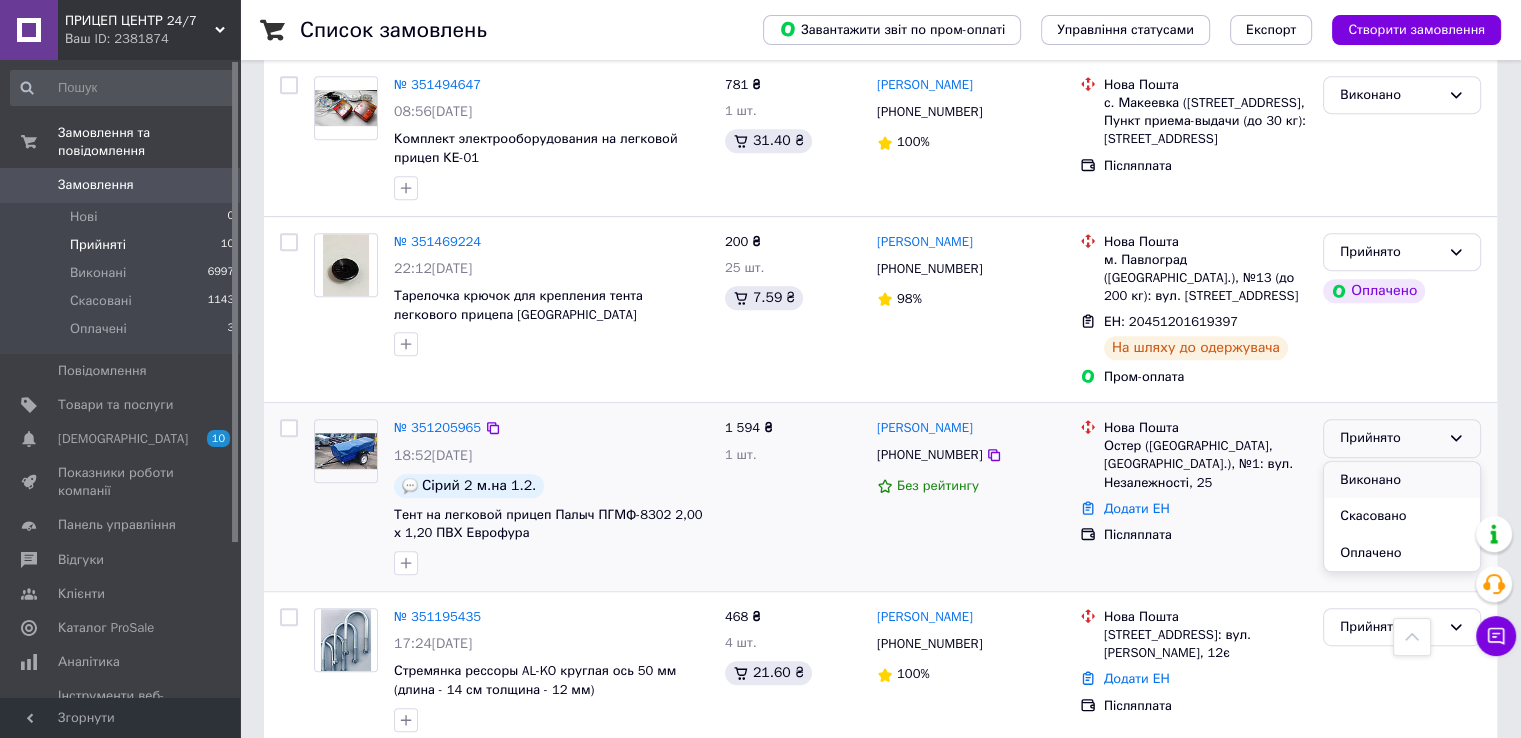 click on "Виконано" at bounding box center (1402, 480) 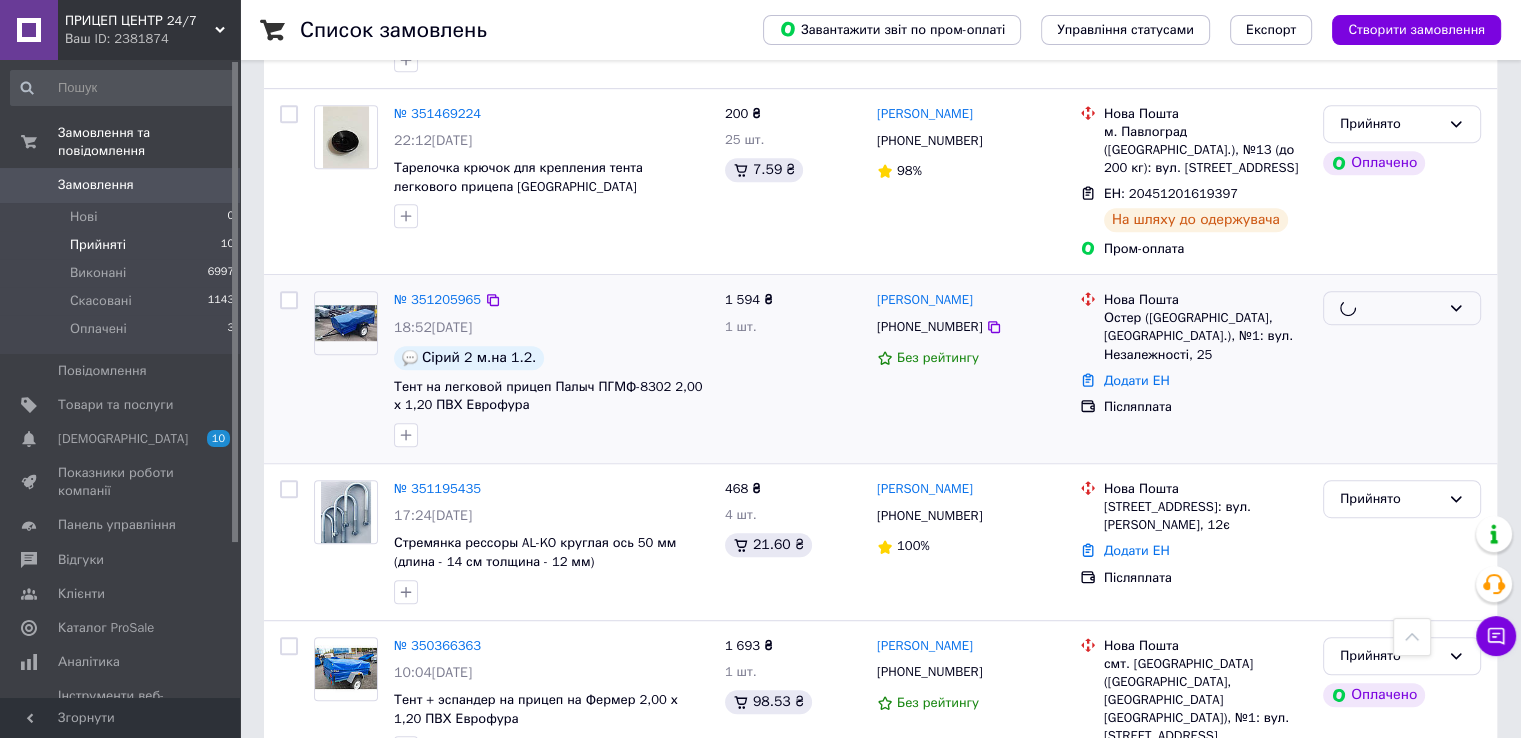scroll, scrollTop: 1166, scrollLeft: 0, axis: vertical 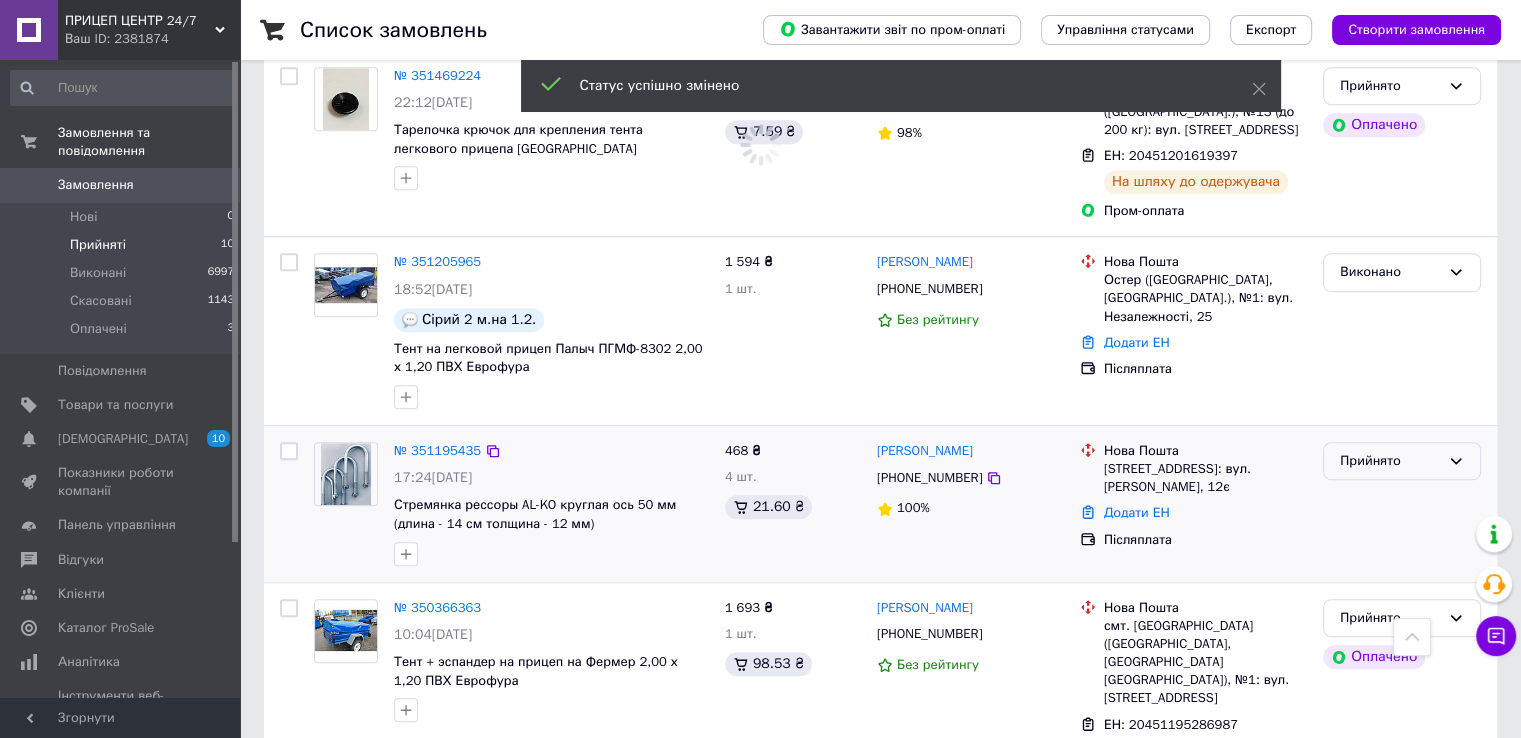 click on "Прийнято" at bounding box center (1390, 461) 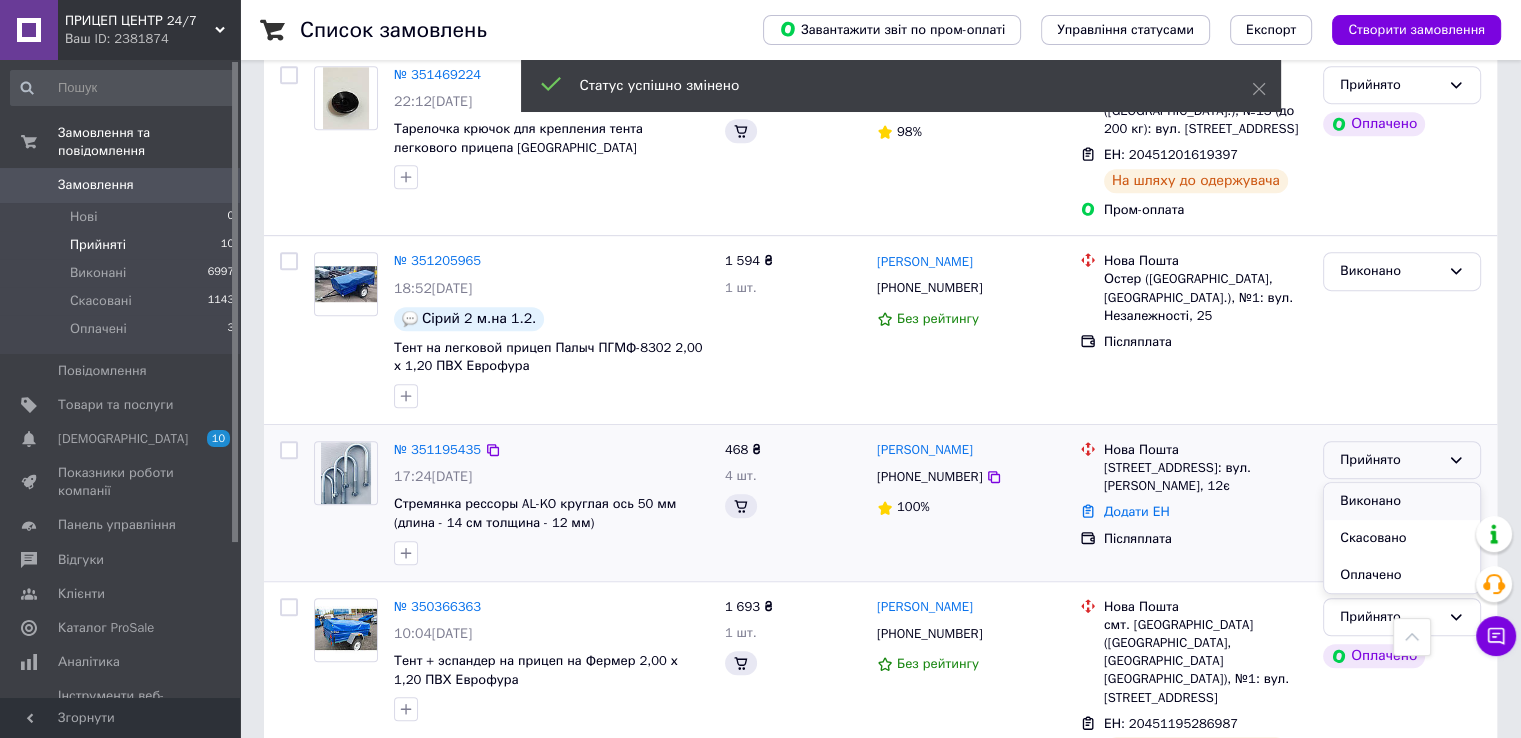 click on "Виконано" at bounding box center [1402, 501] 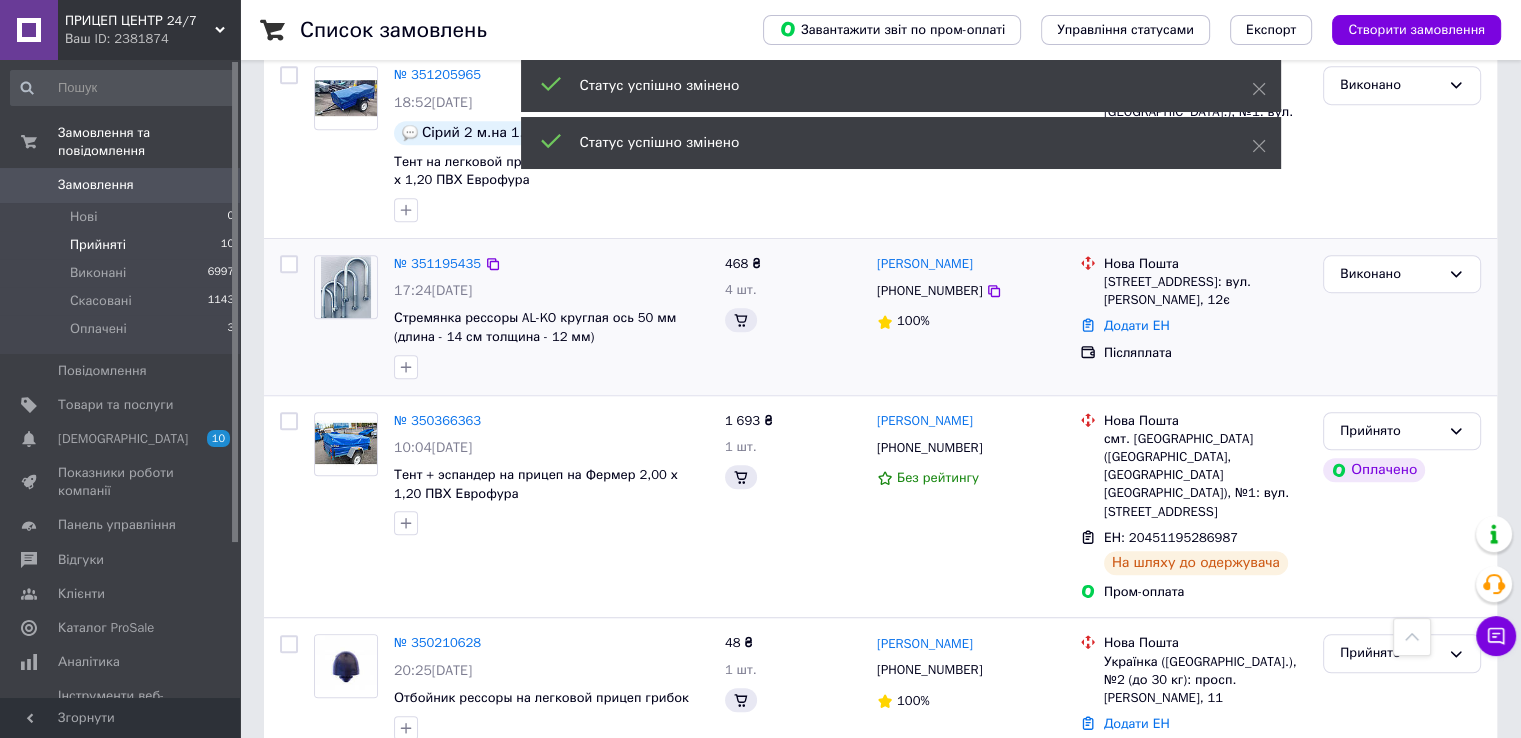 scroll, scrollTop: 1231, scrollLeft: 0, axis: vertical 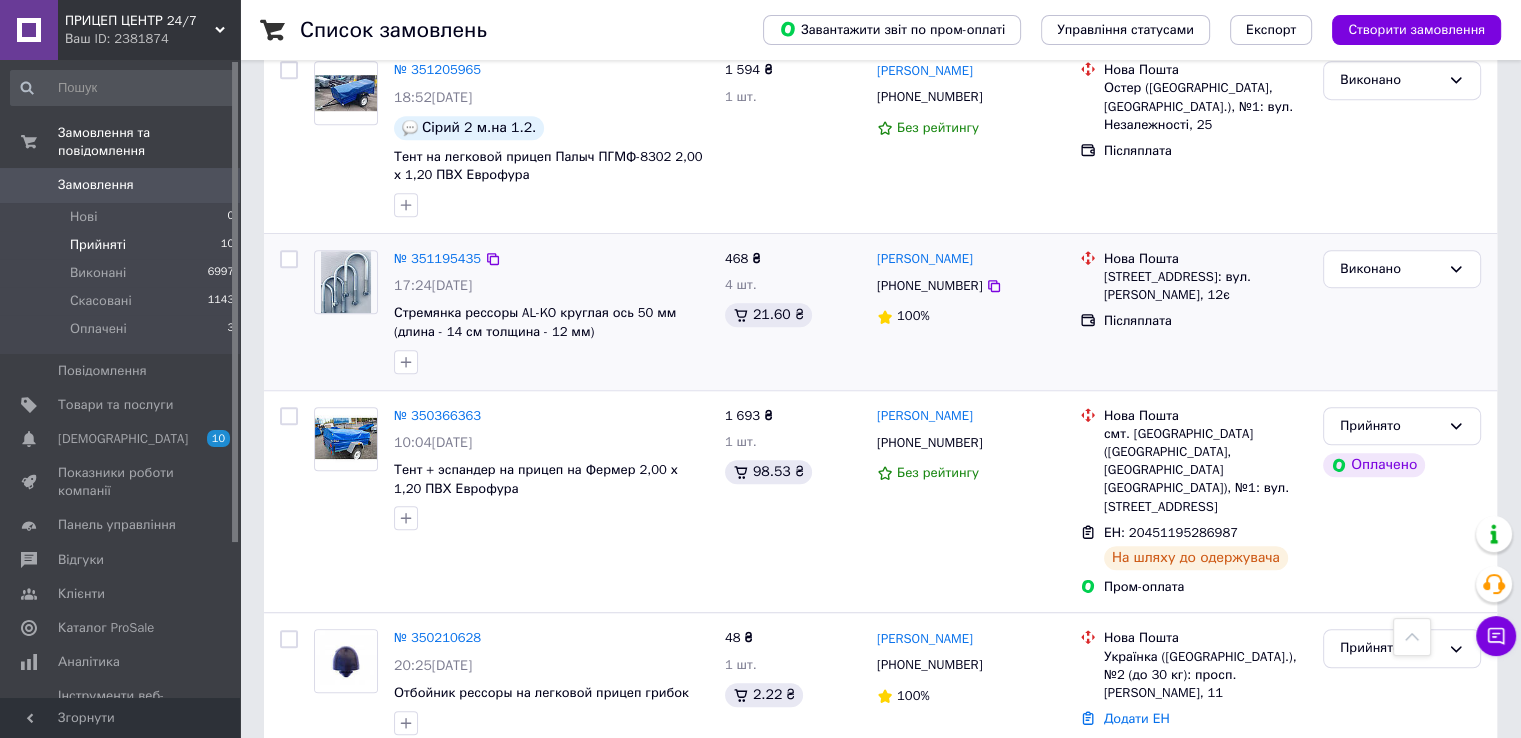 click on "Ваш ID: 2381874" at bounding box center (152, 39) 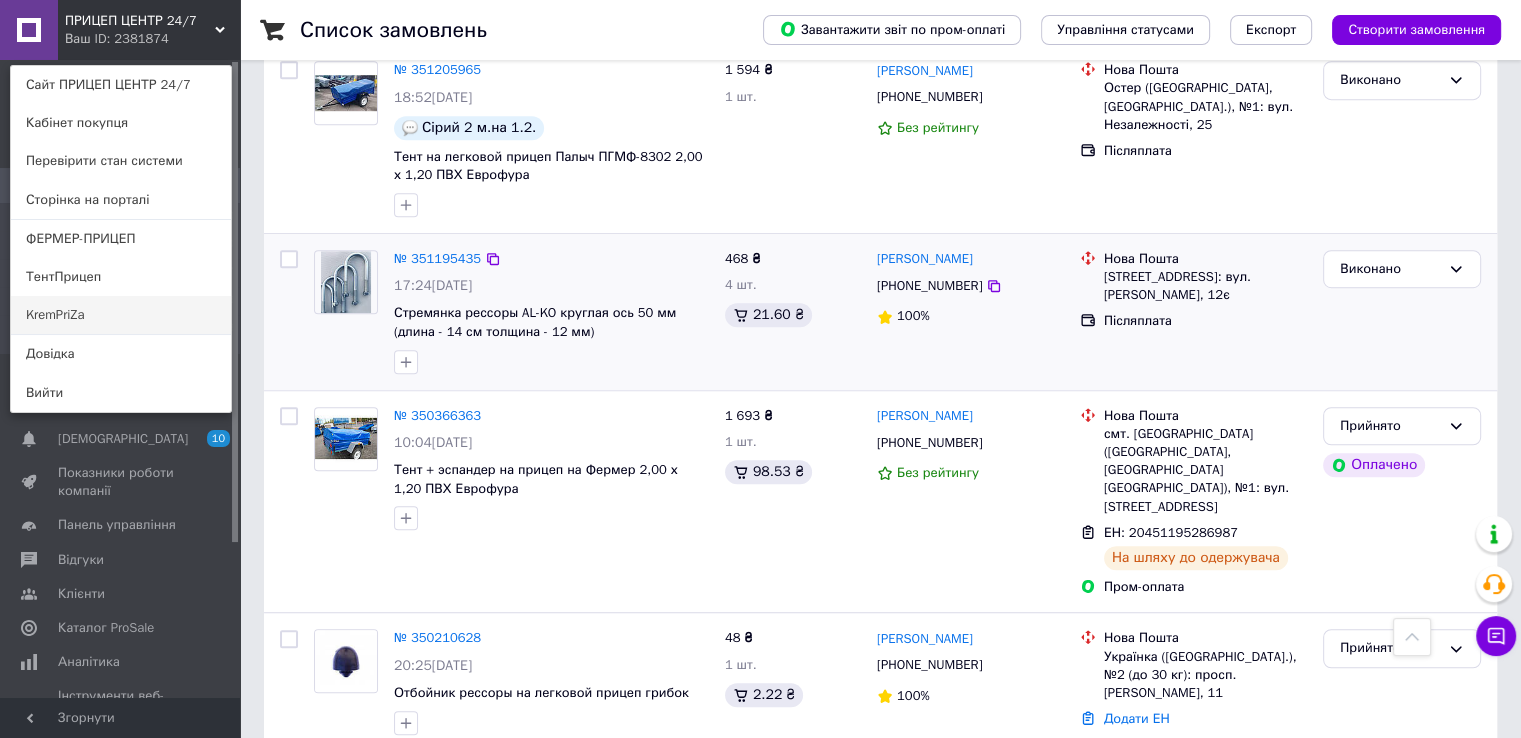 click on "KremPriZa" at bounding box center [121, 315] 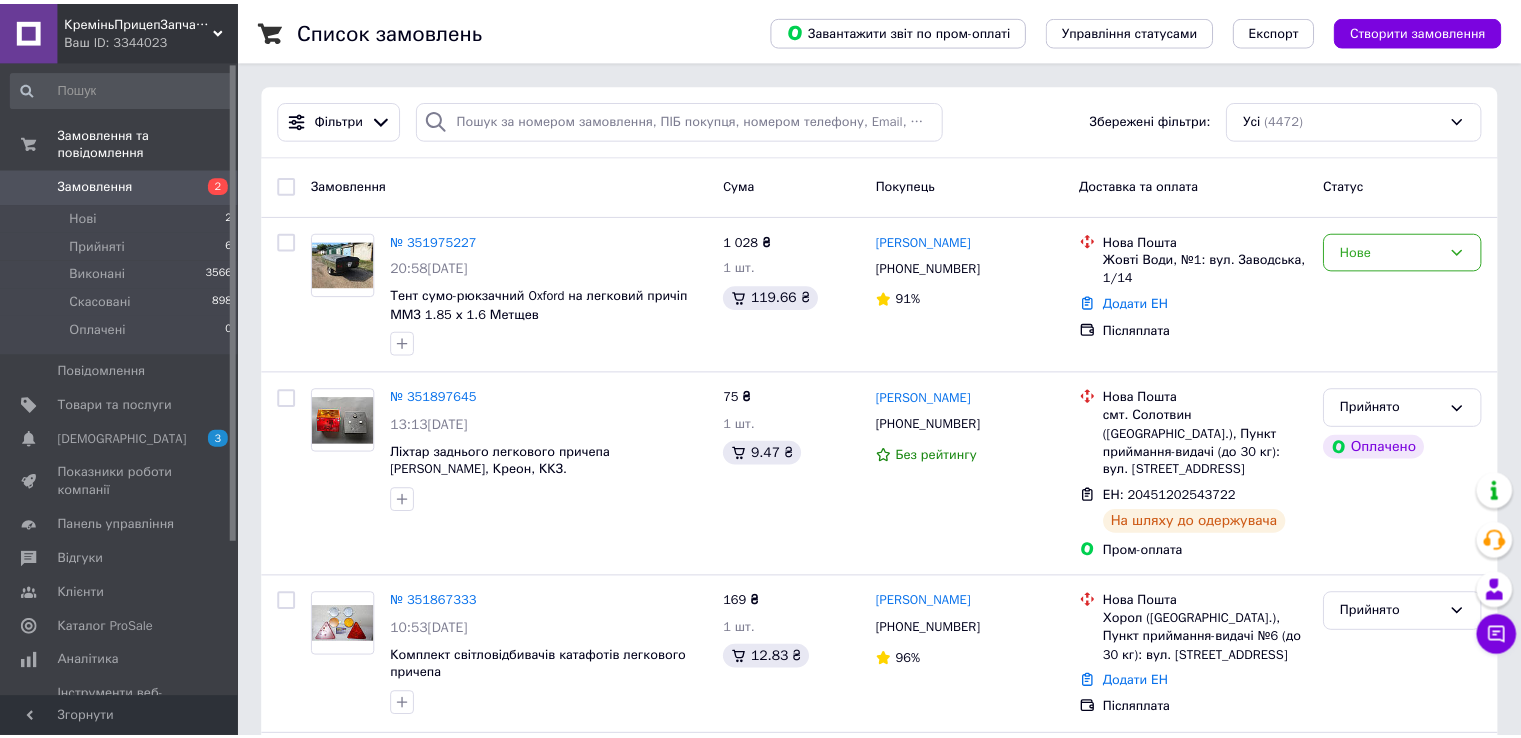 scroll, scrollTop: 0, scrollLeft: 0, axis: both 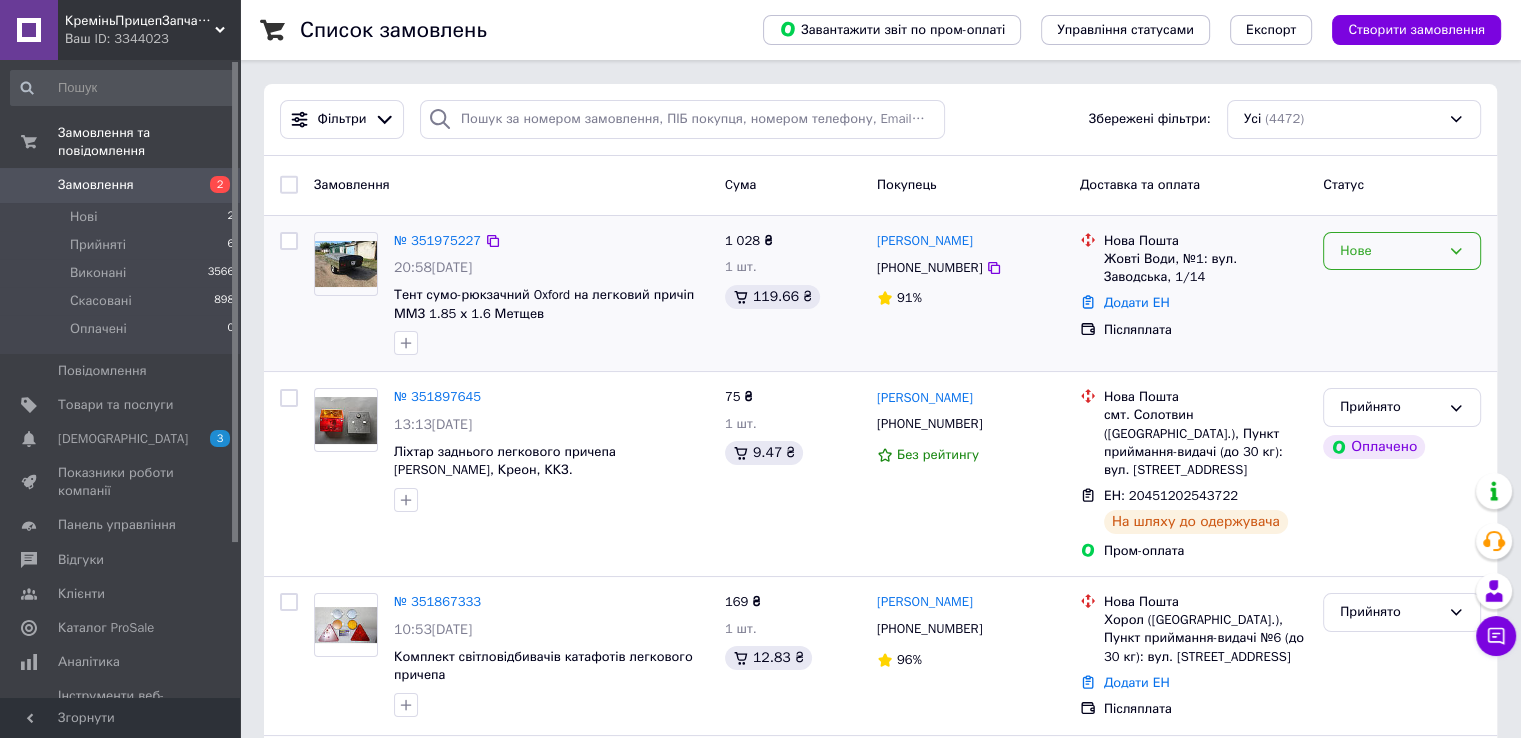click on "Нове" at bounding box center [1390, 251] 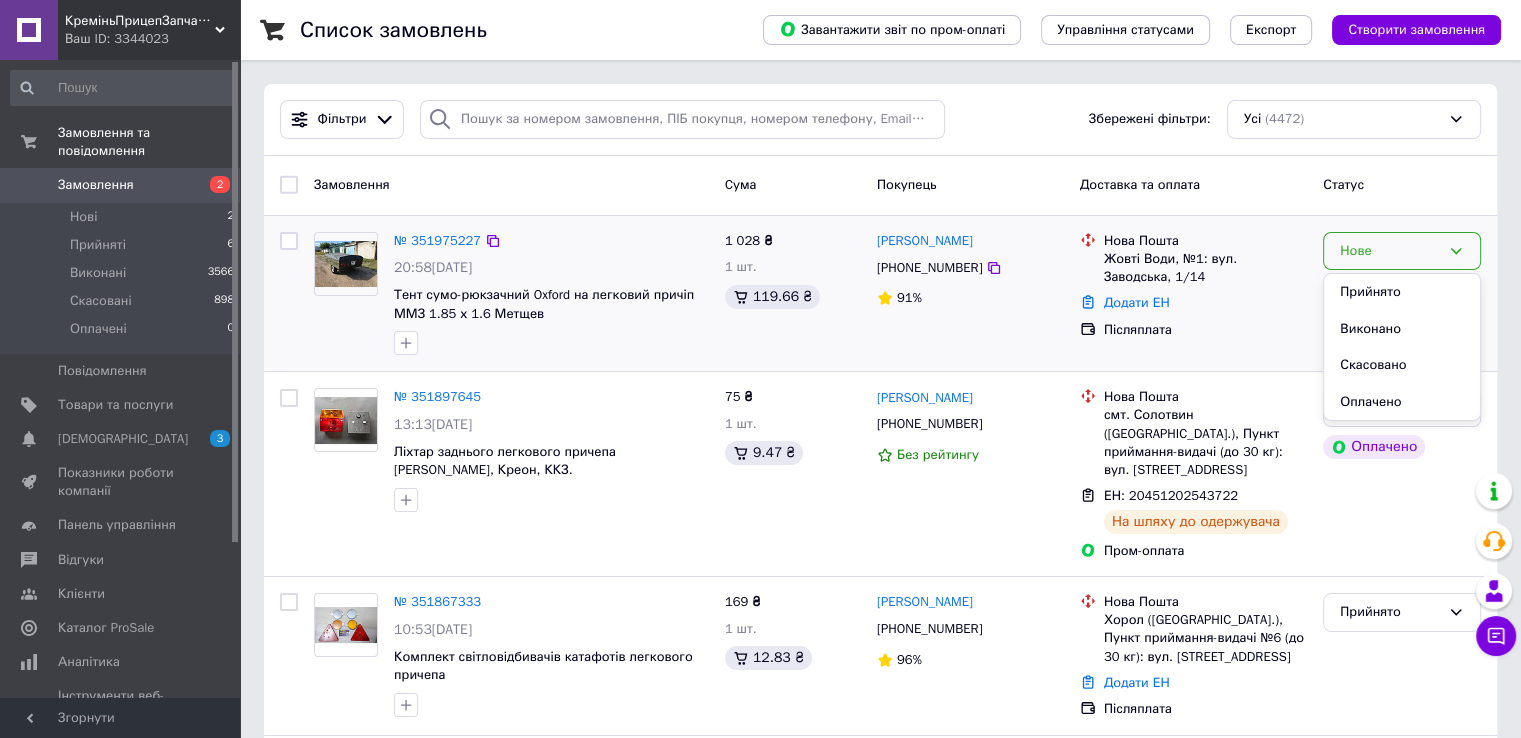click on "Скасовано" at bounding box center [1402, 365] 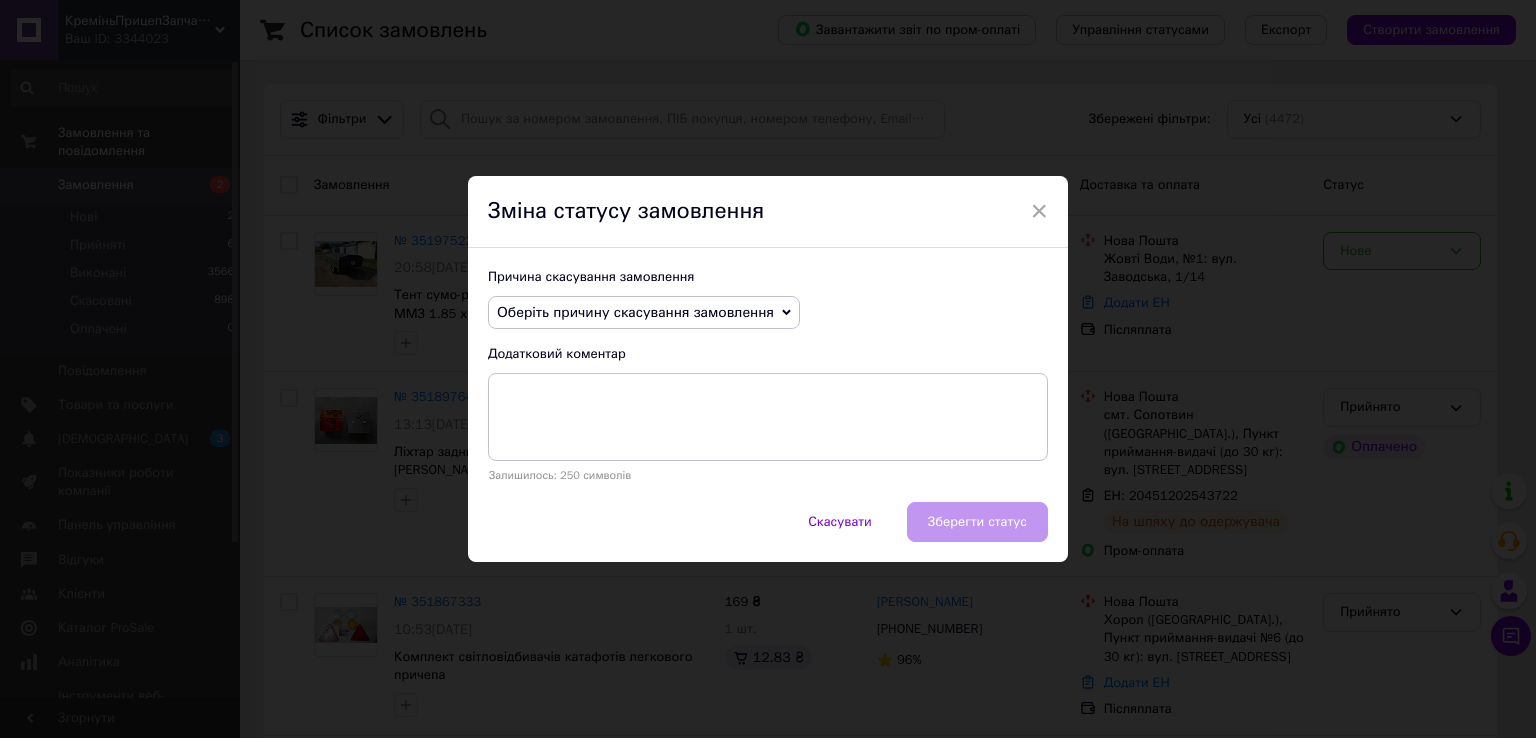 click on "Оберіть причину скасування замовлення" at bounding box center (635, 312) 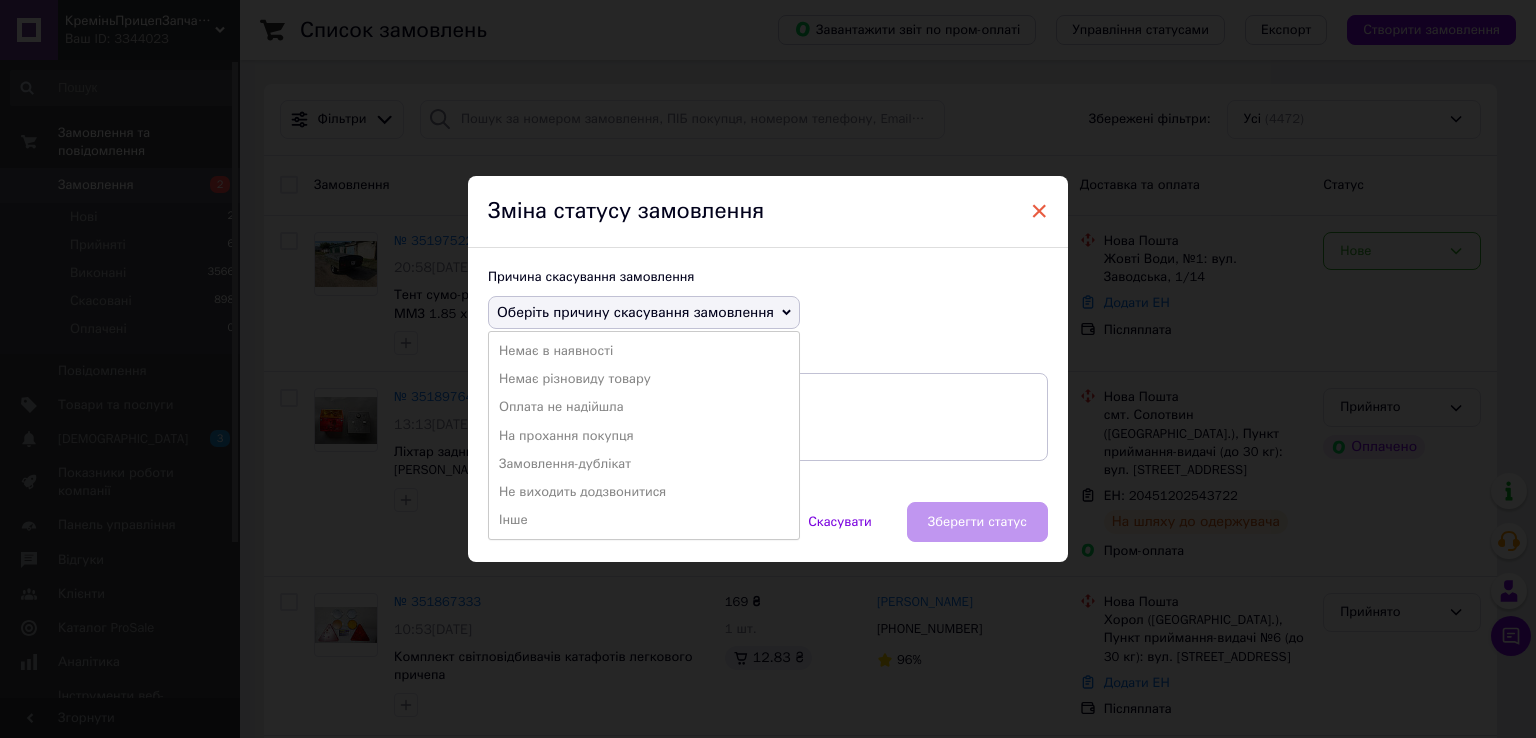 click on "×" at bounding box center (1039, 211) 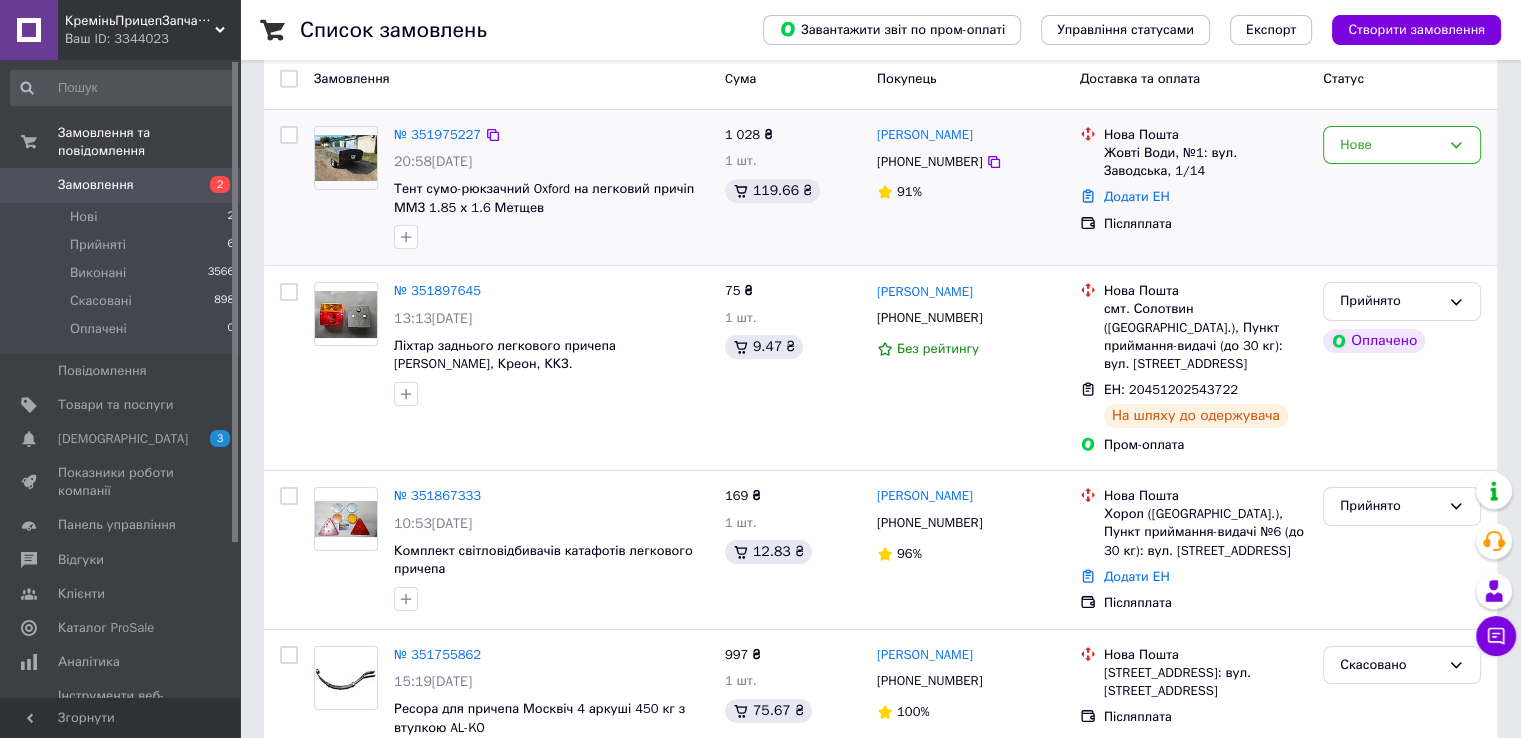 scroll, scrollTop: 166, scrollLeft: 0, axis: vertical 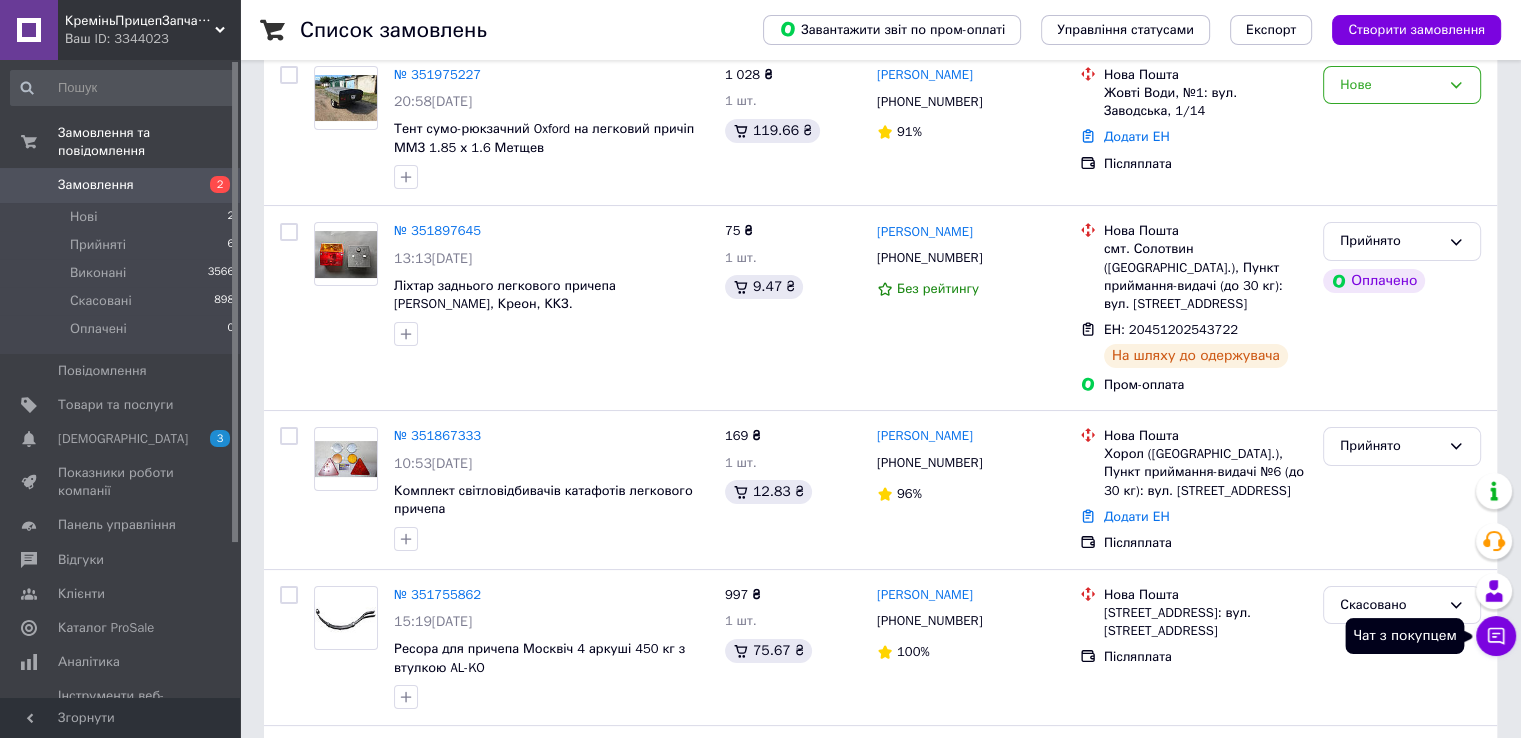 click 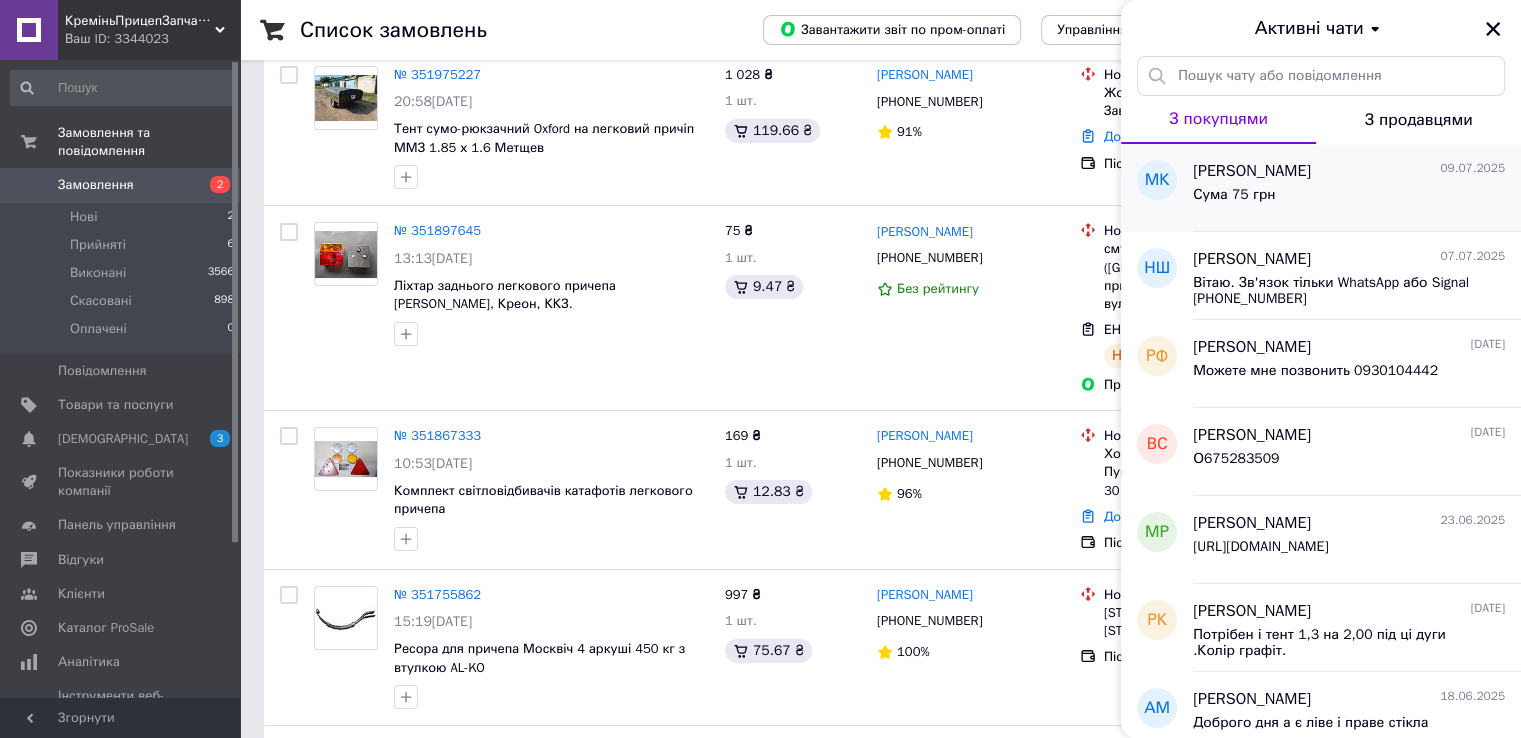 click on "Максим Кобзей" at bounding box center [1252, 171] 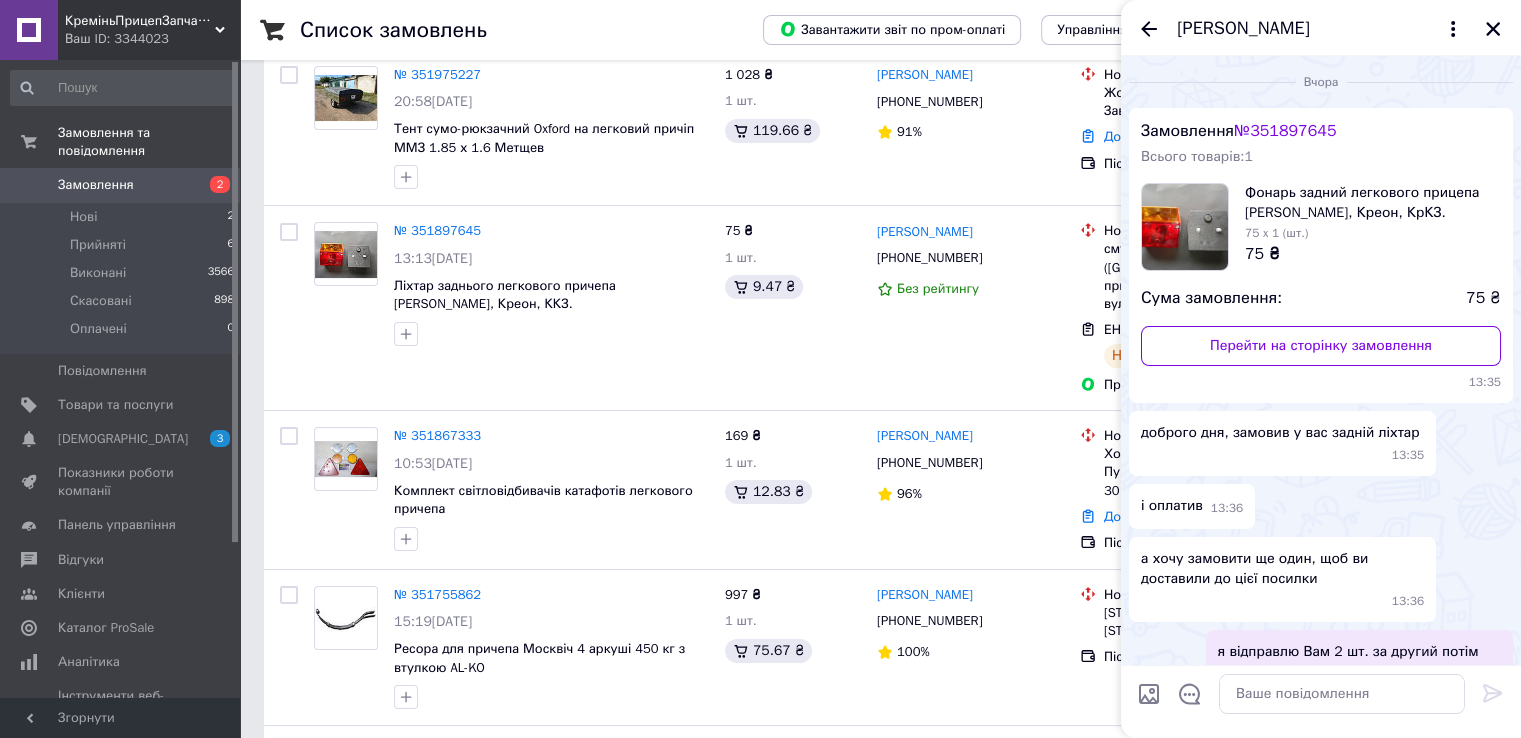 scroll, scrollTop: 444, scrollLeft: 0, axis: vertical 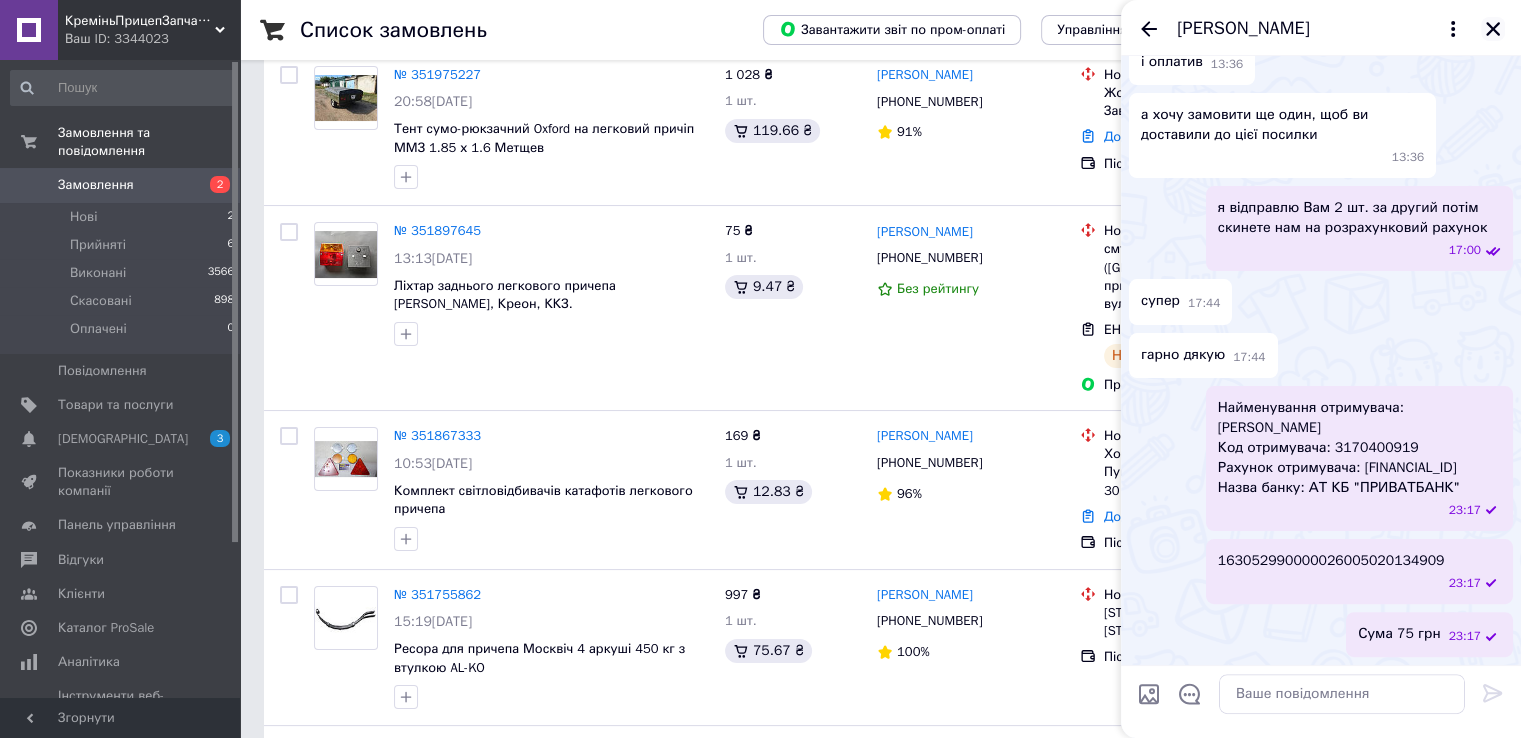 click 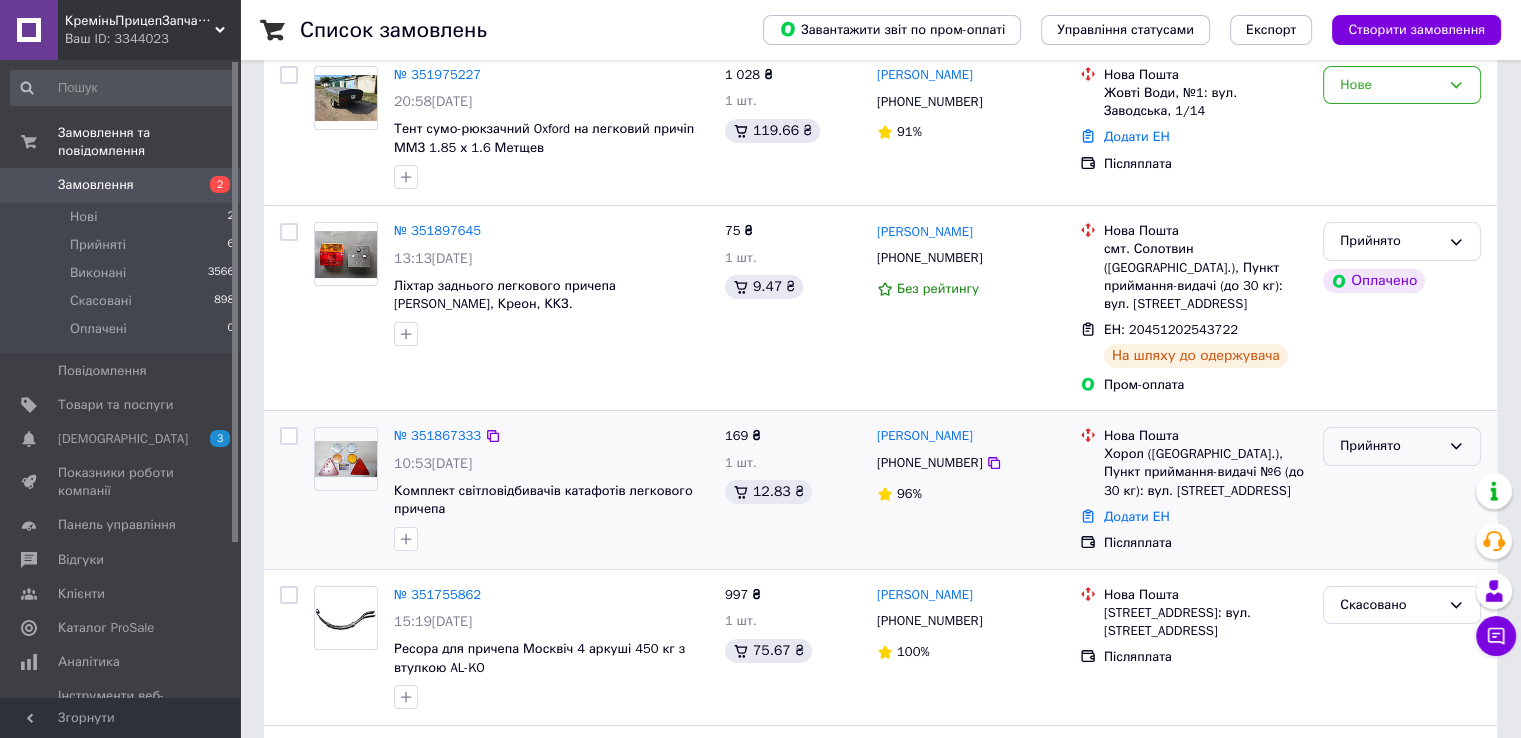click on "Прийнято" at bounding box center (1390, 446) 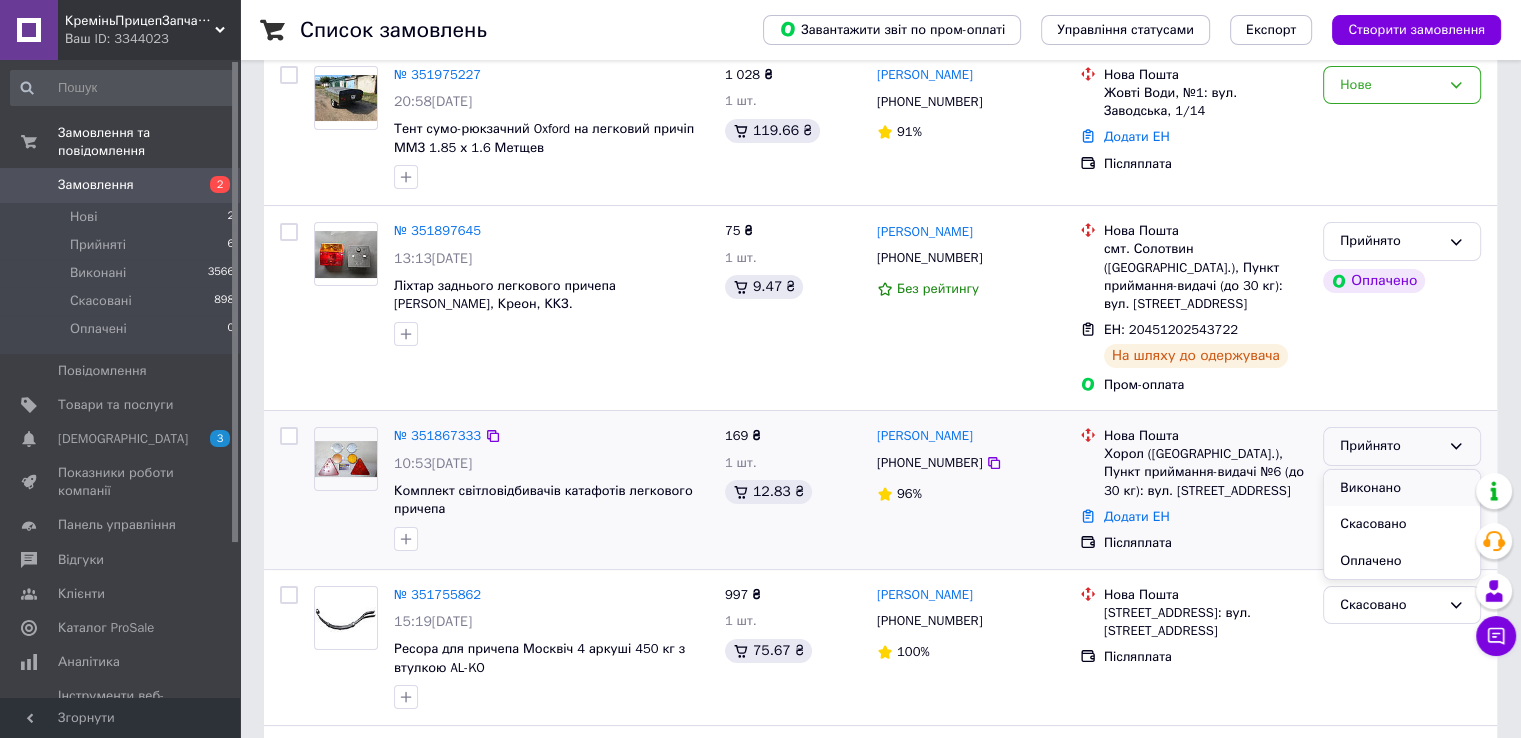 click on "Виконано" at bounding box center (1402, 488) 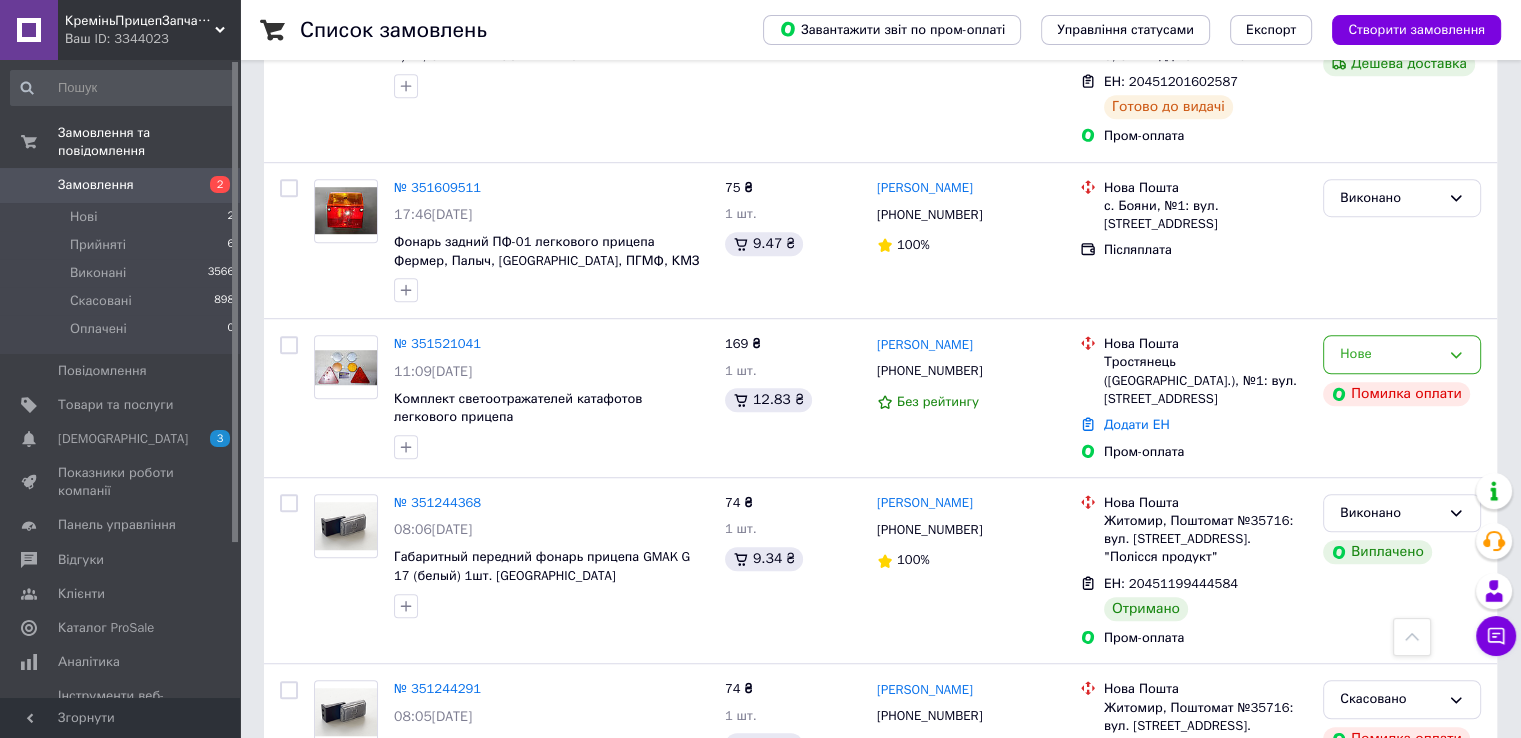 scroll, scrollTop: 1333, scrollLeft: 0, axis: vertical 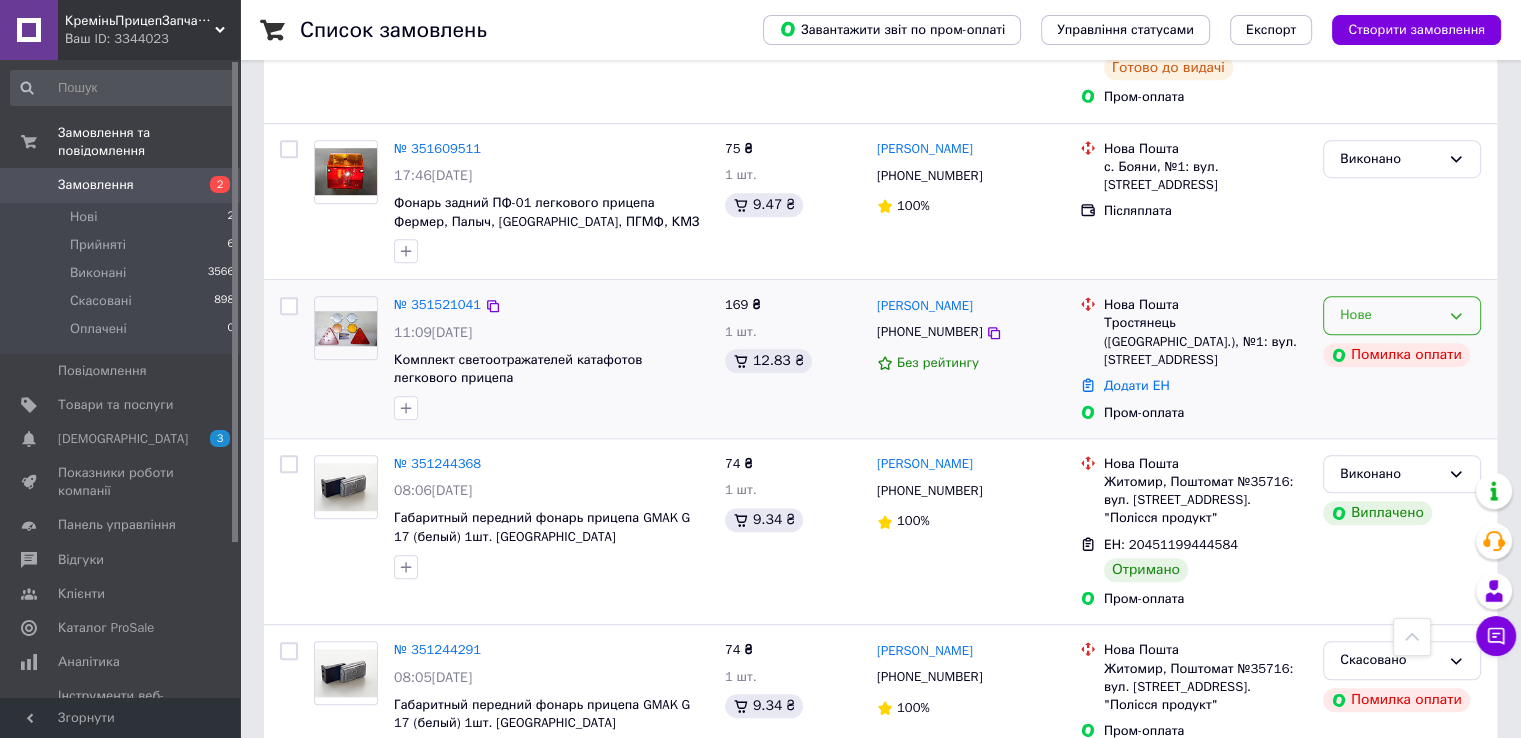 click on "Нове" at bounding box center (1402, 315) 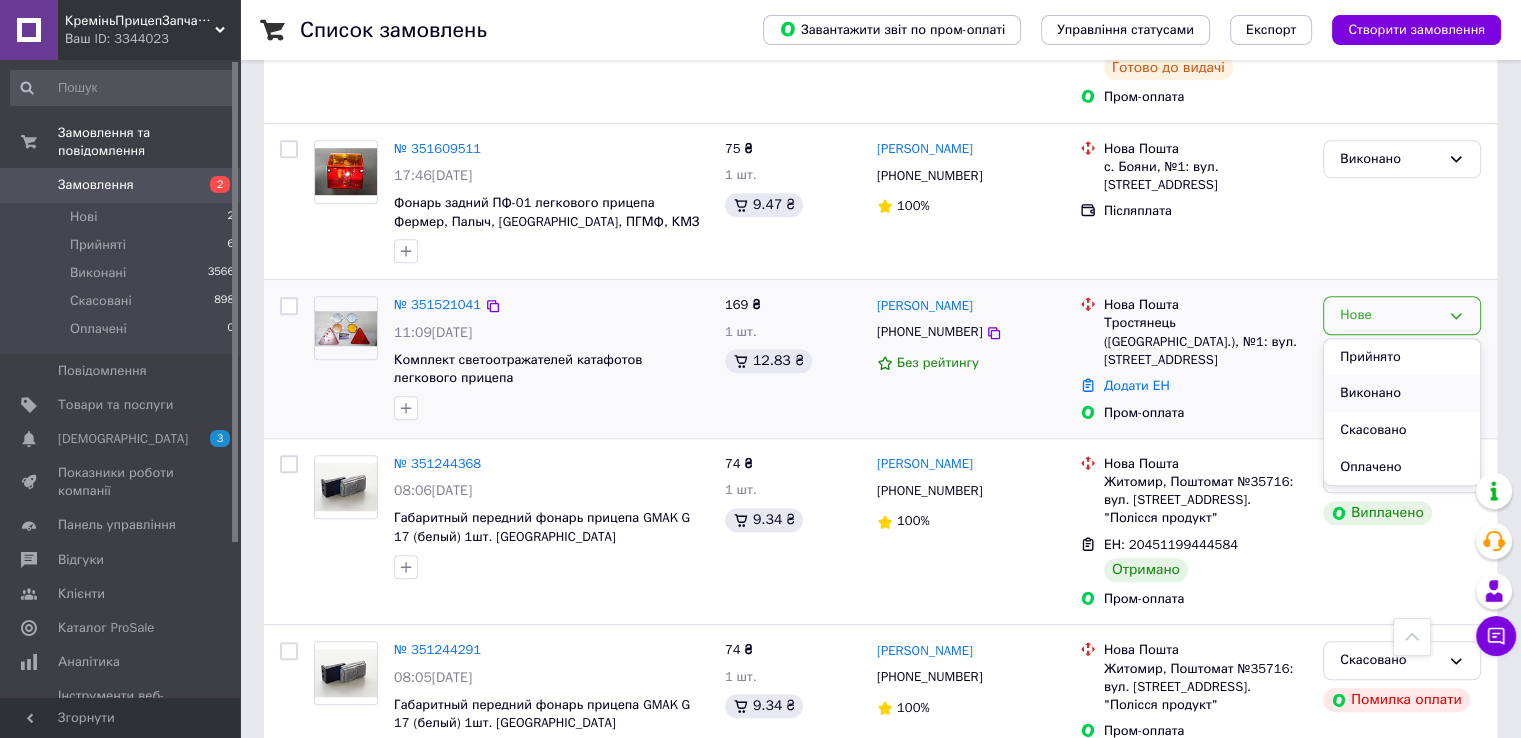 click on "Виконано" at bounding box center (1402, 393) 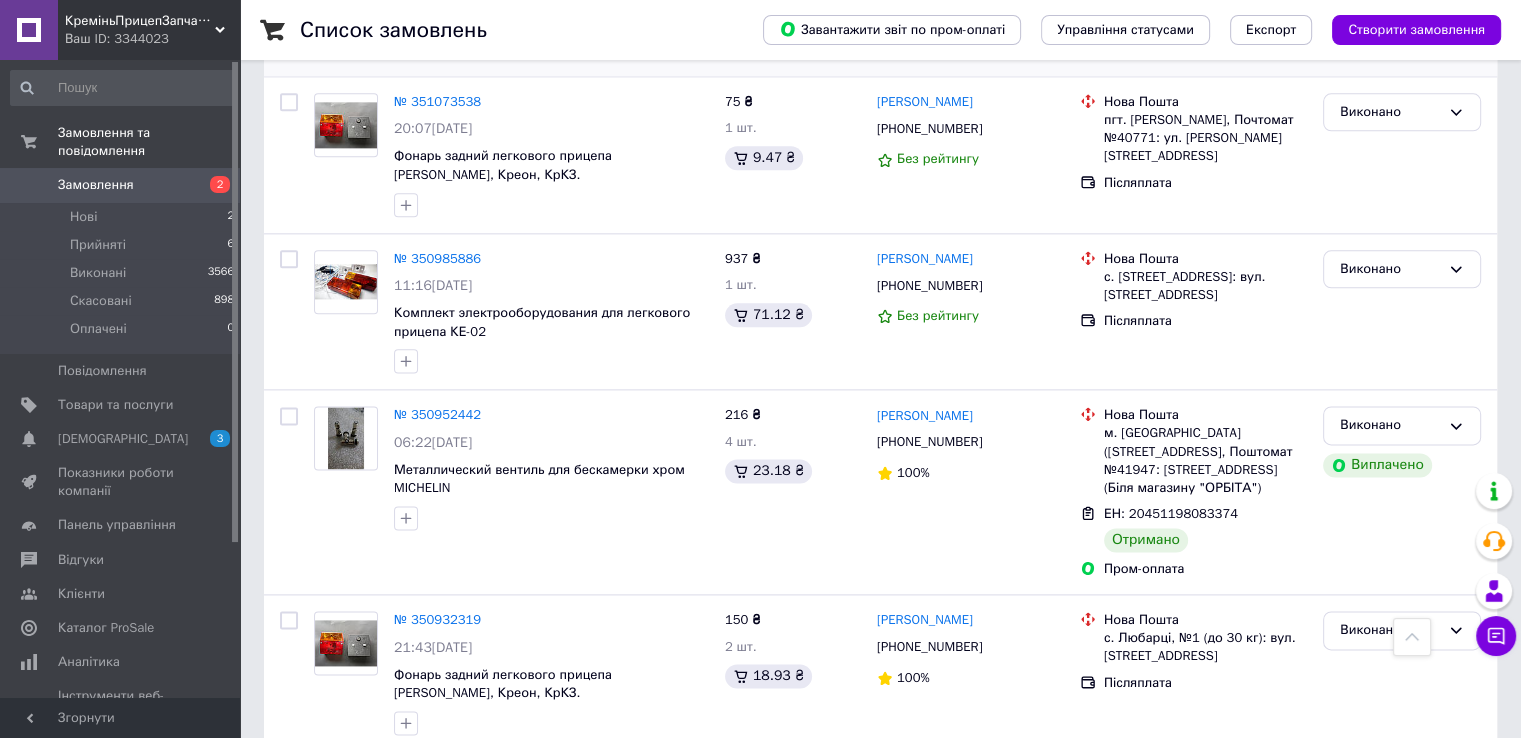 scroll, scrollTop: 2666, scrollLeft: 0, axis: vertical 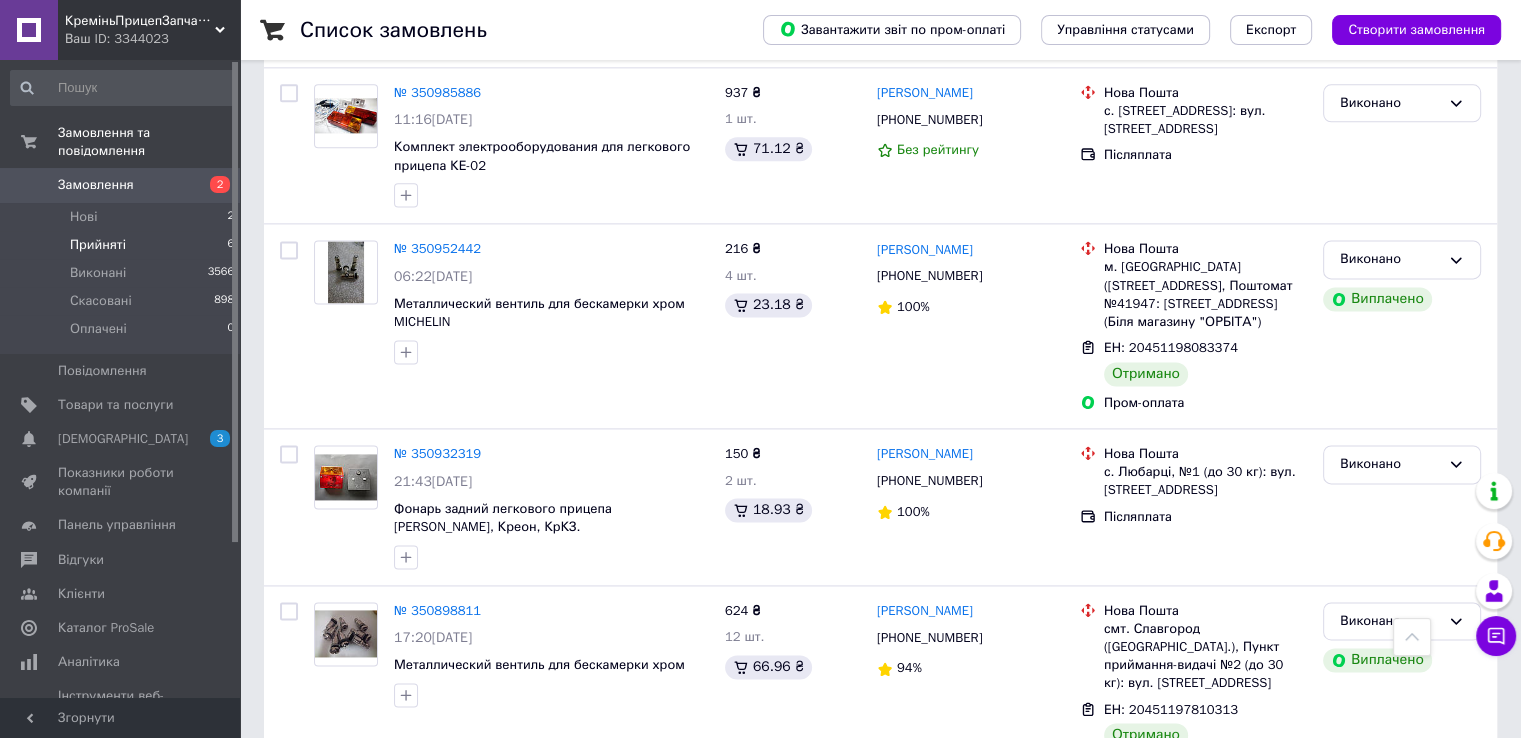 click on "Прийняті 6" at bounding box center (123, 245) 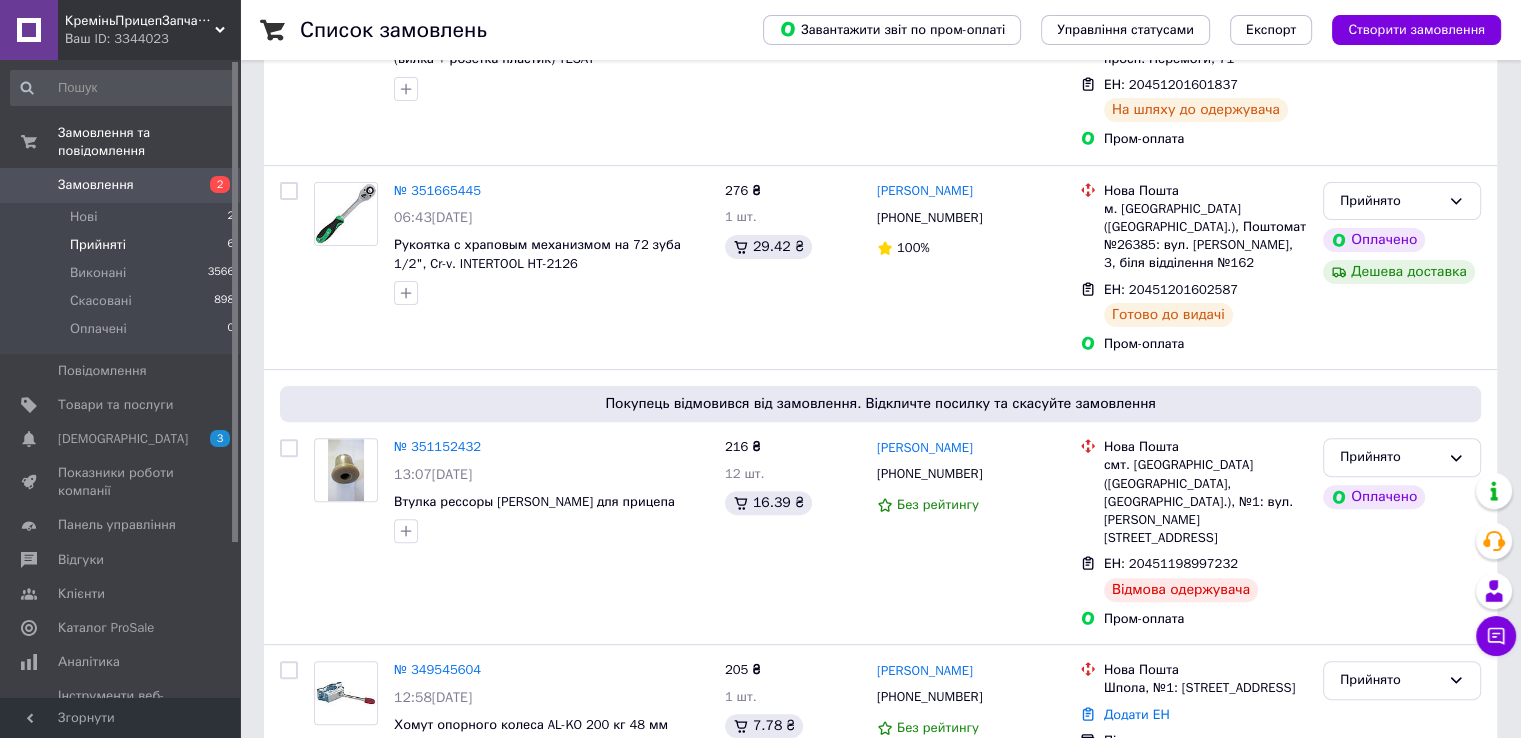 scroll, scrollTop: 543, scrollLeft: 0, axis: vertical 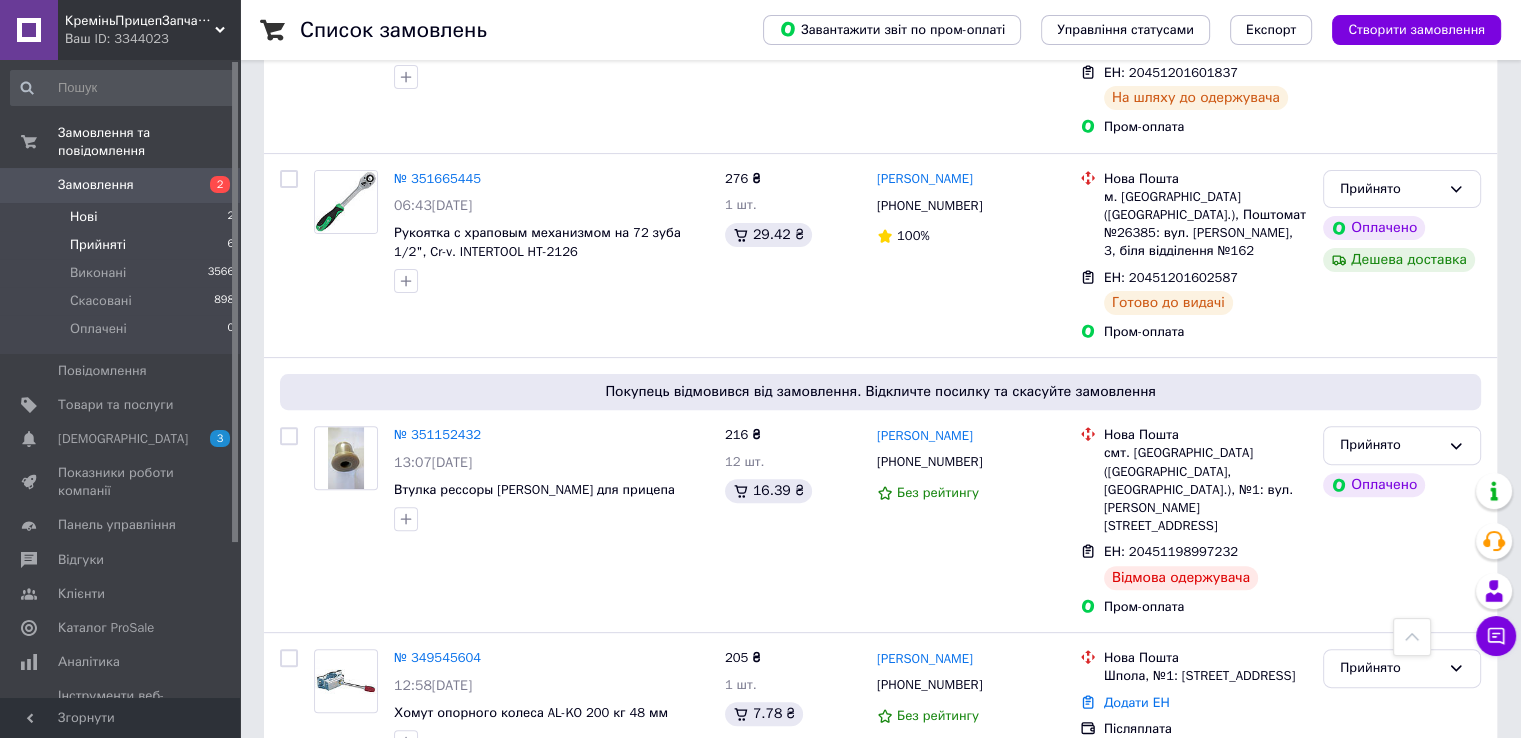 click on "Нові 2" at bounding box center (123, 217) 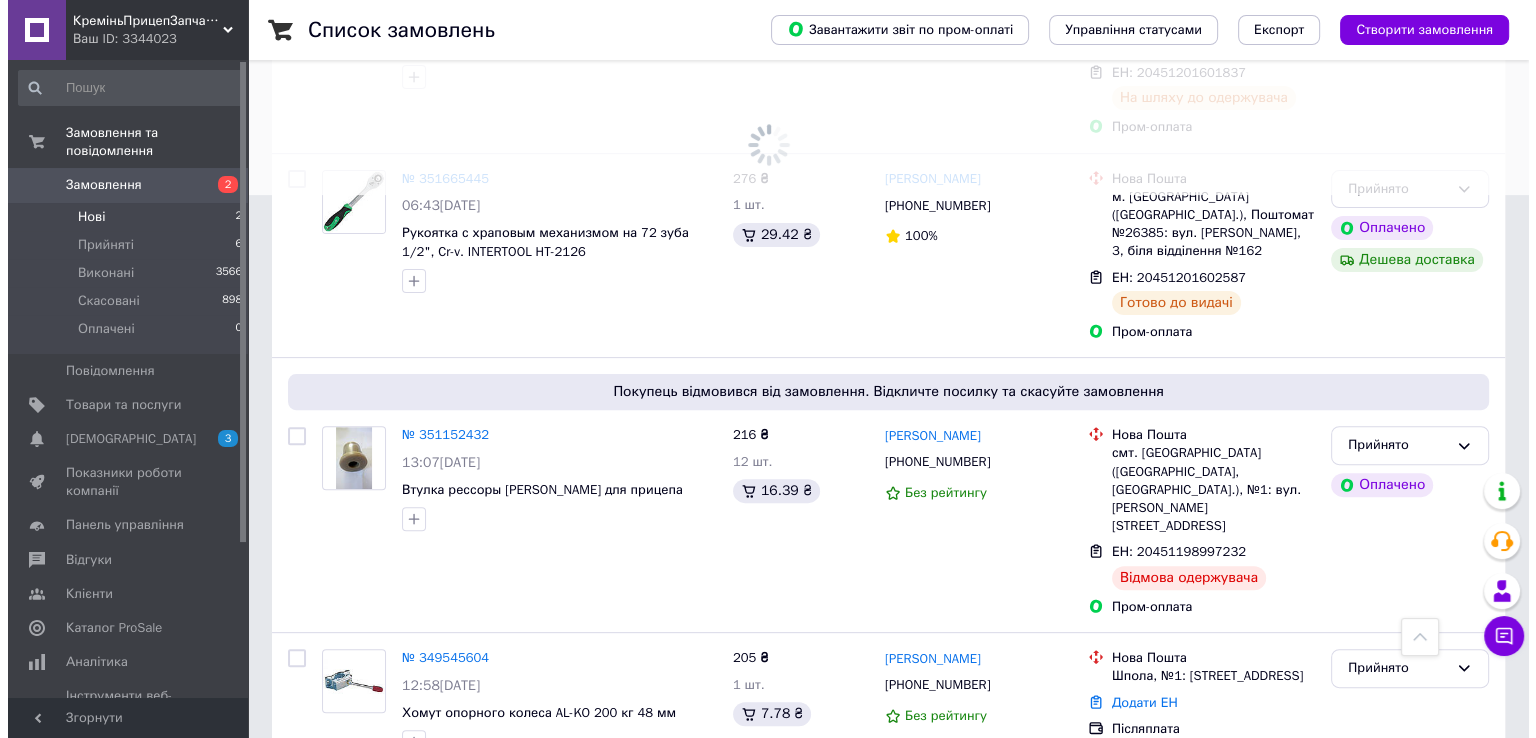 scroll, scrollTop: 0, scrollLeft: 0, axis: both 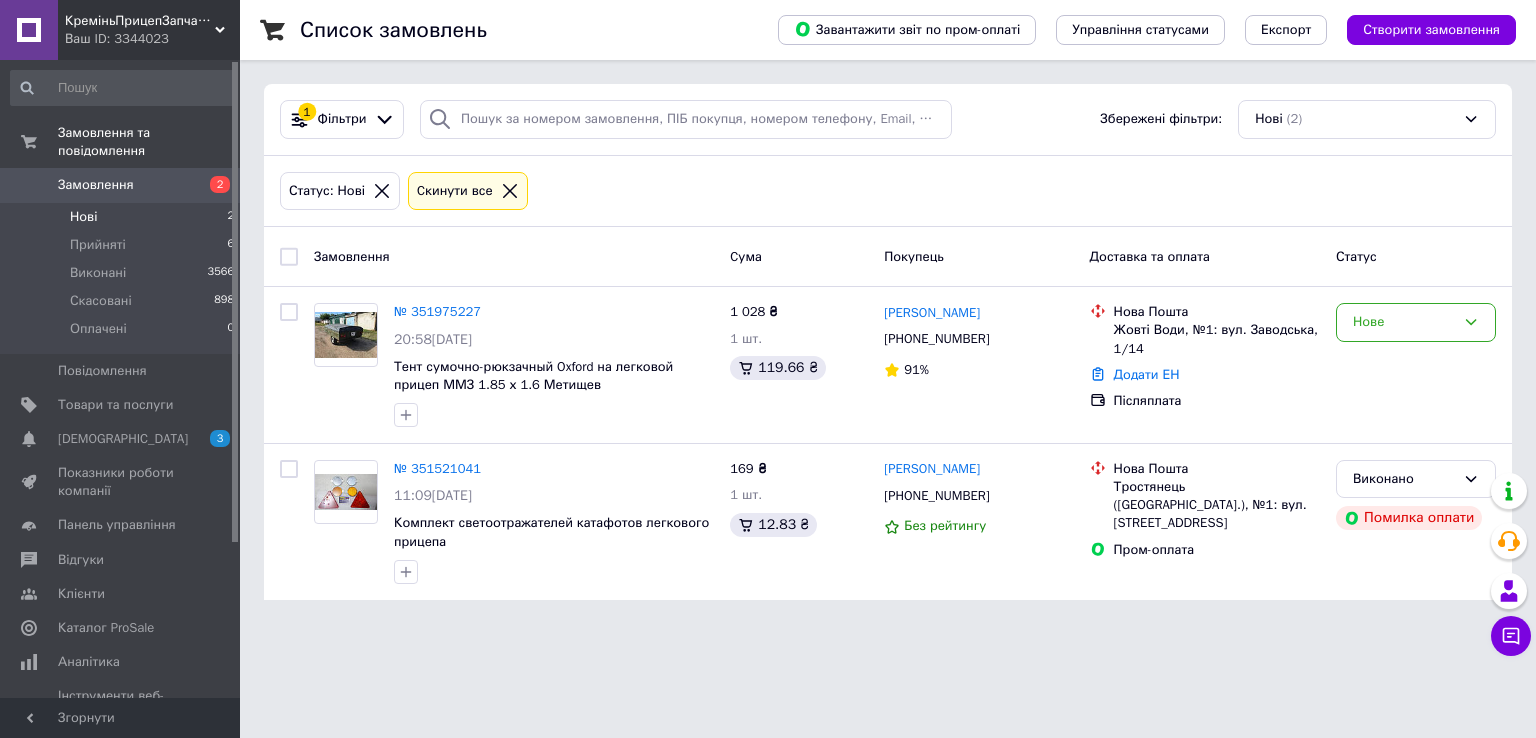 click on "Ваш ID: 3344023" at bounding box center (152, 39) 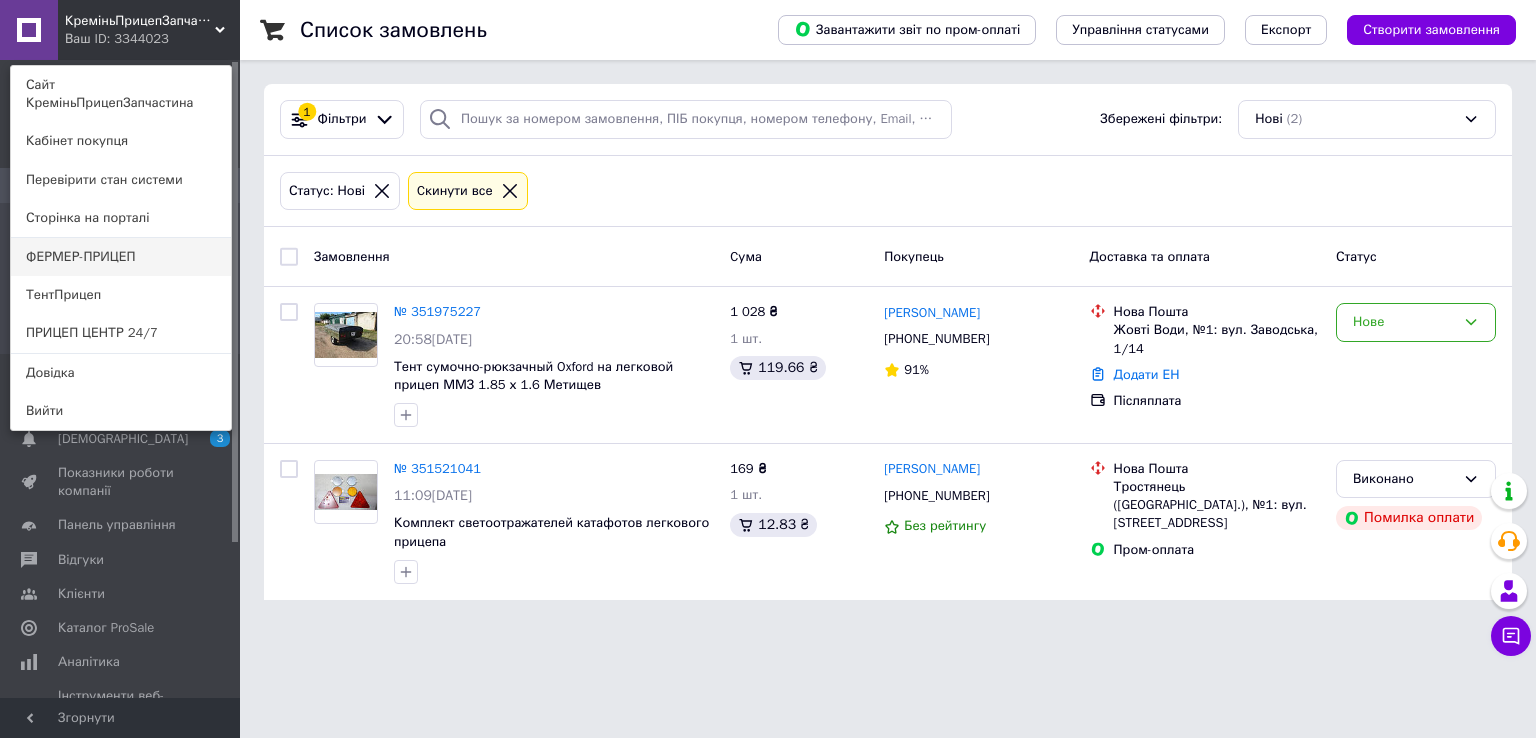 click on "ФЕРМЕР-ПРИЦЕП" at bounding box center [121, 257] 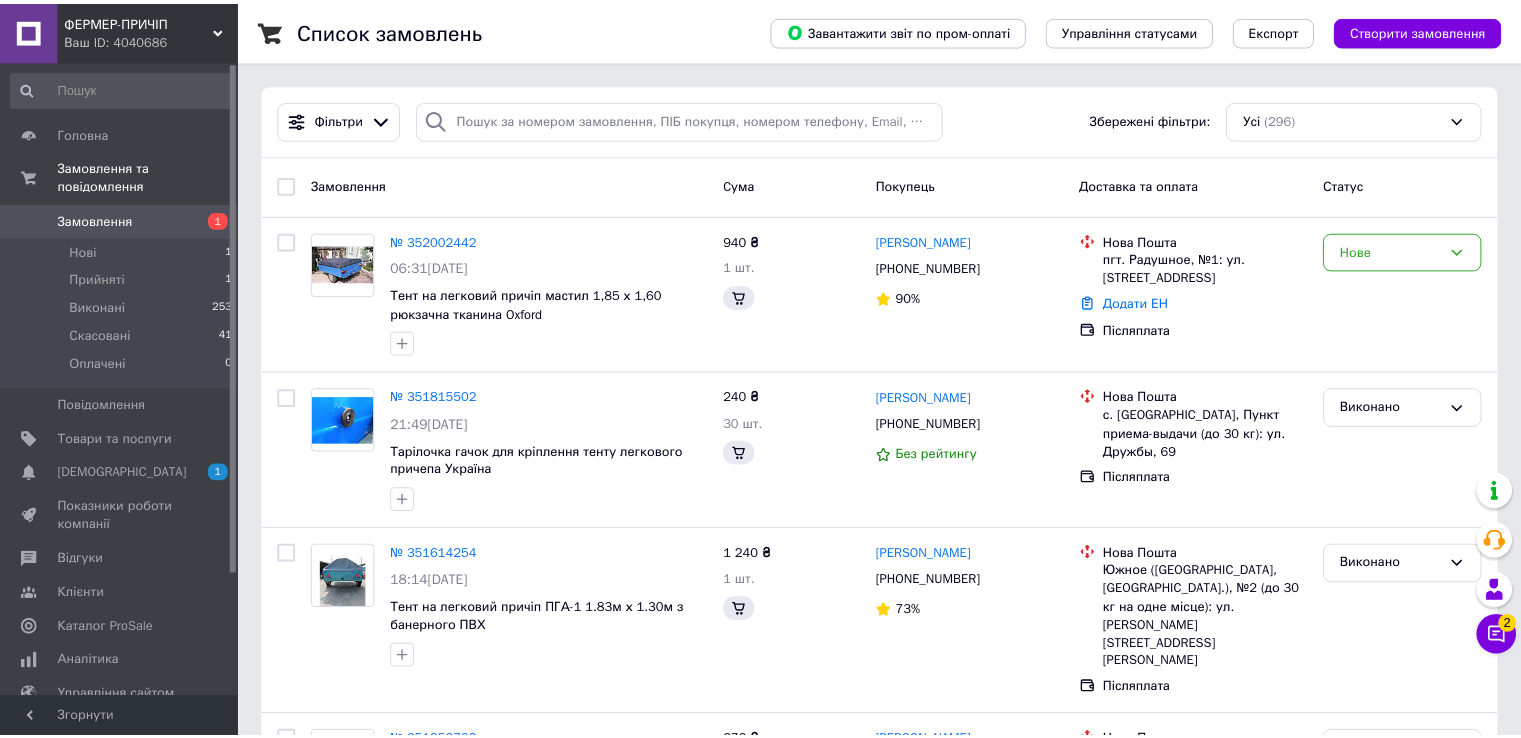 scroll, scrollTop: 0, scrollLeft: 0, axis: both 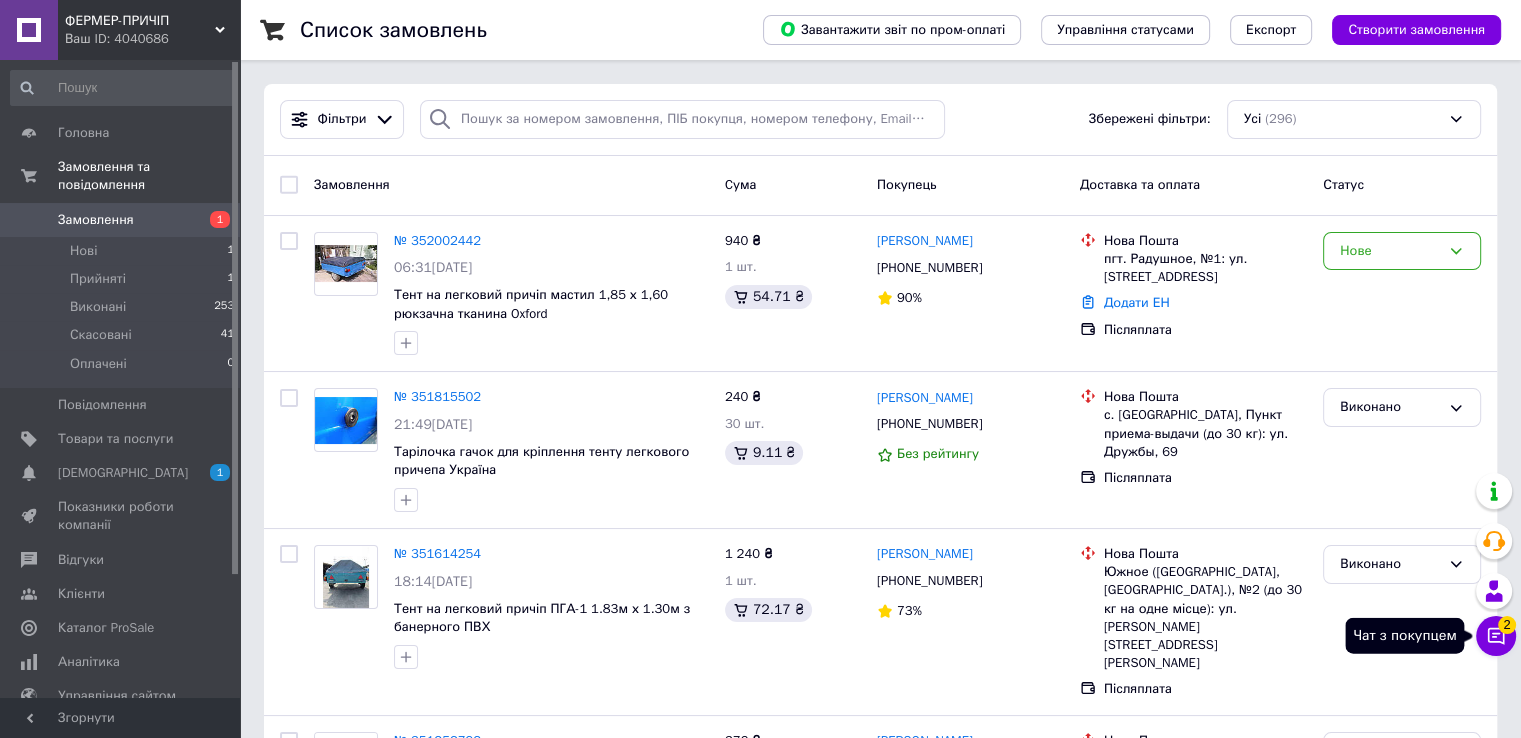 click 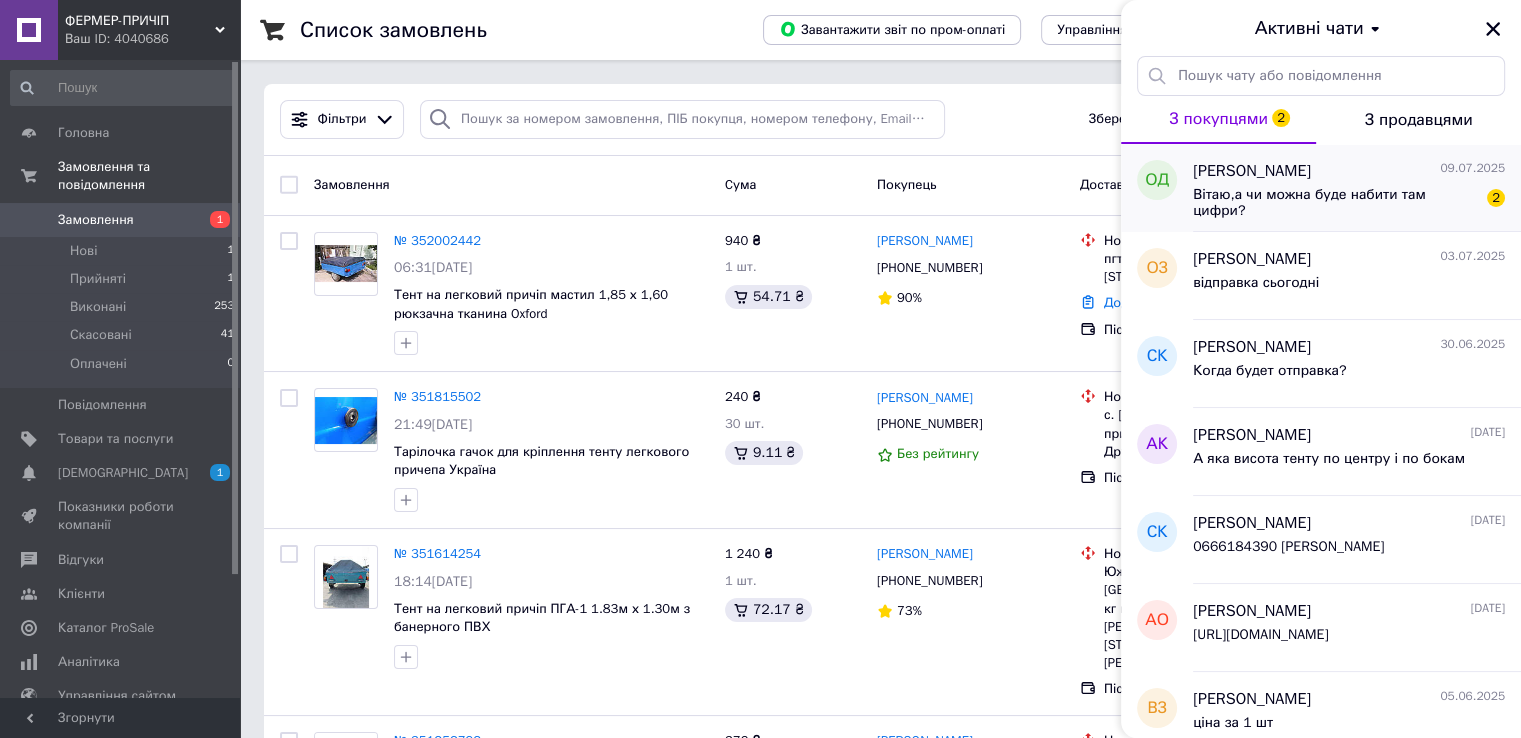 click on "Вітаю,а чи можна буде набити там цифри?" at bounding box center (1335, 203) 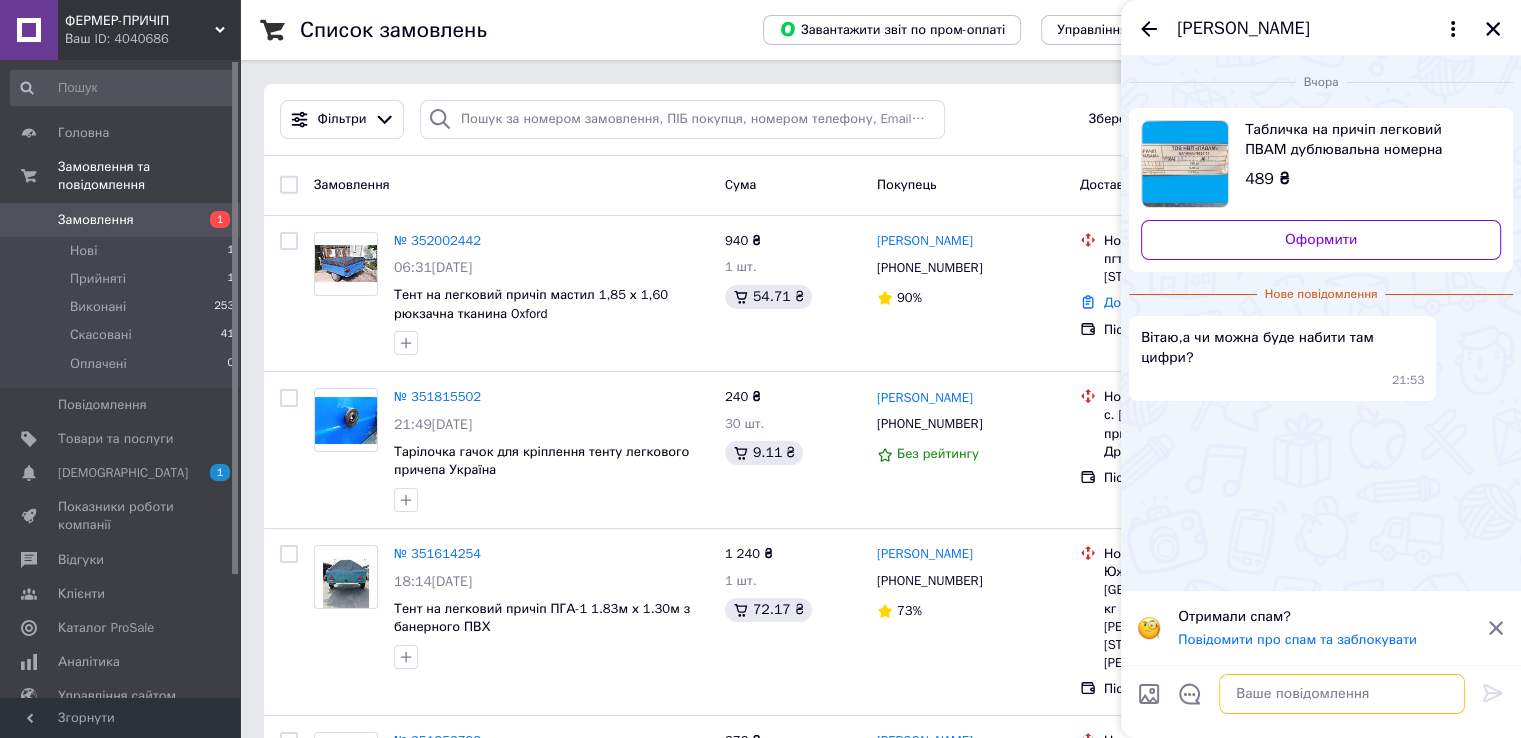 click at bounding box center [1342, 694] 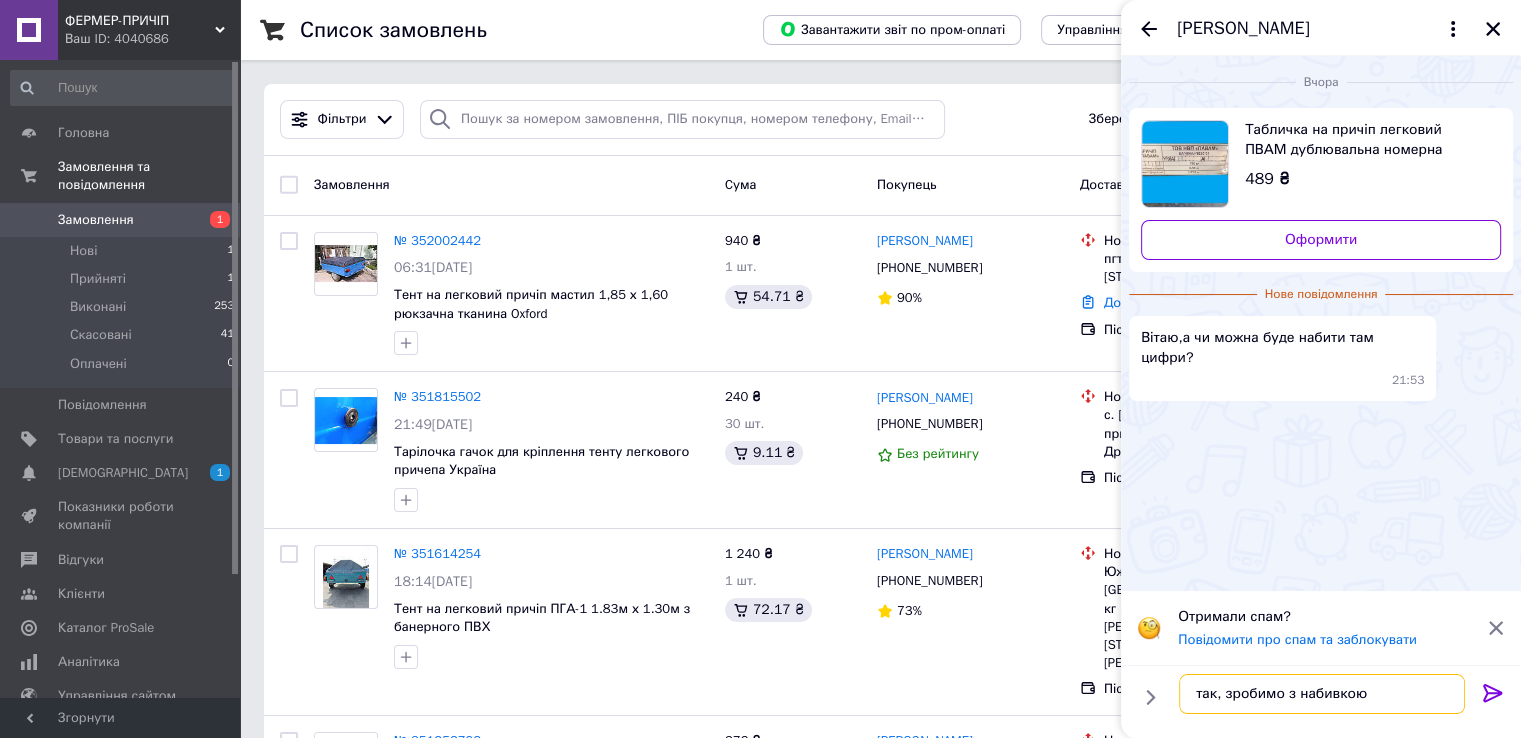 type on "так, зробимо з набивкою" 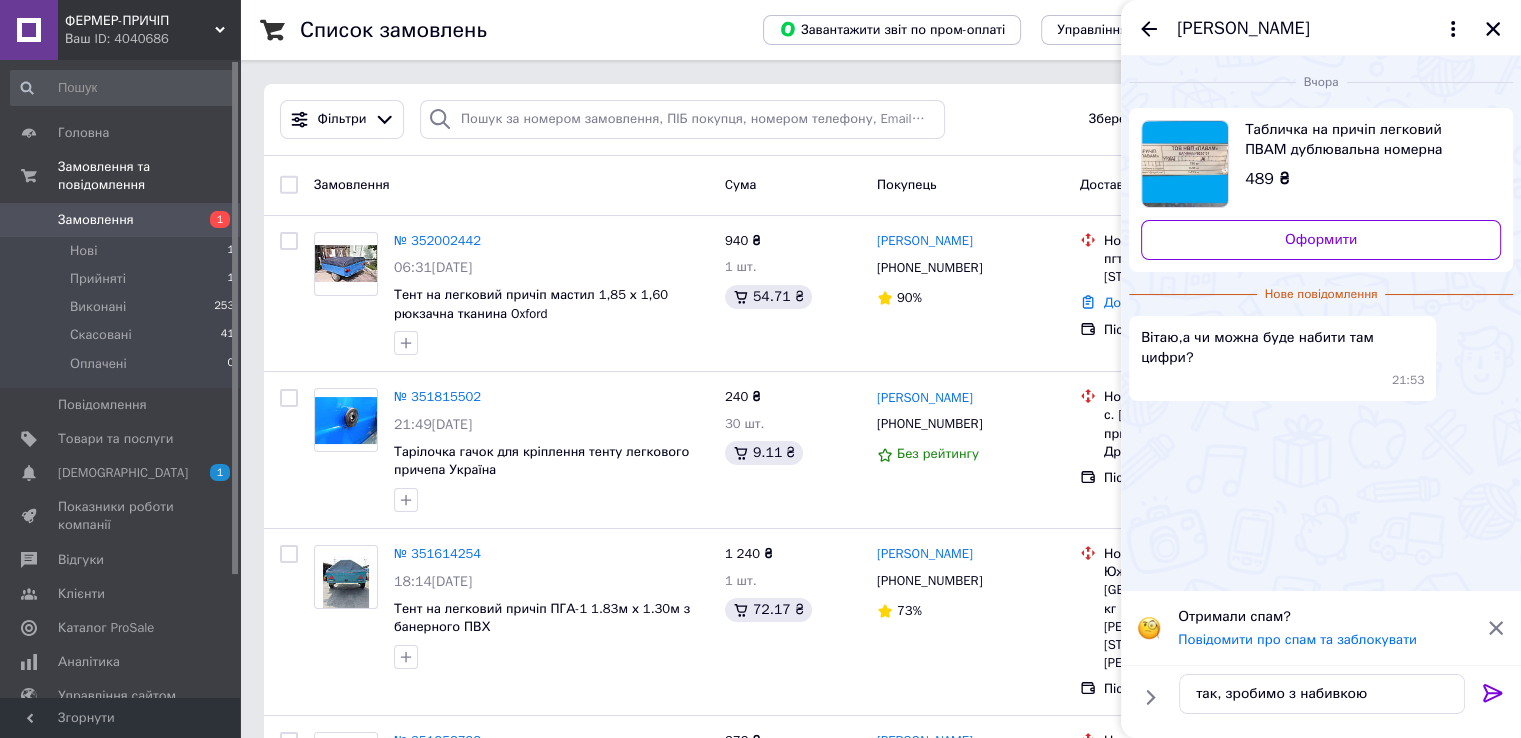 click 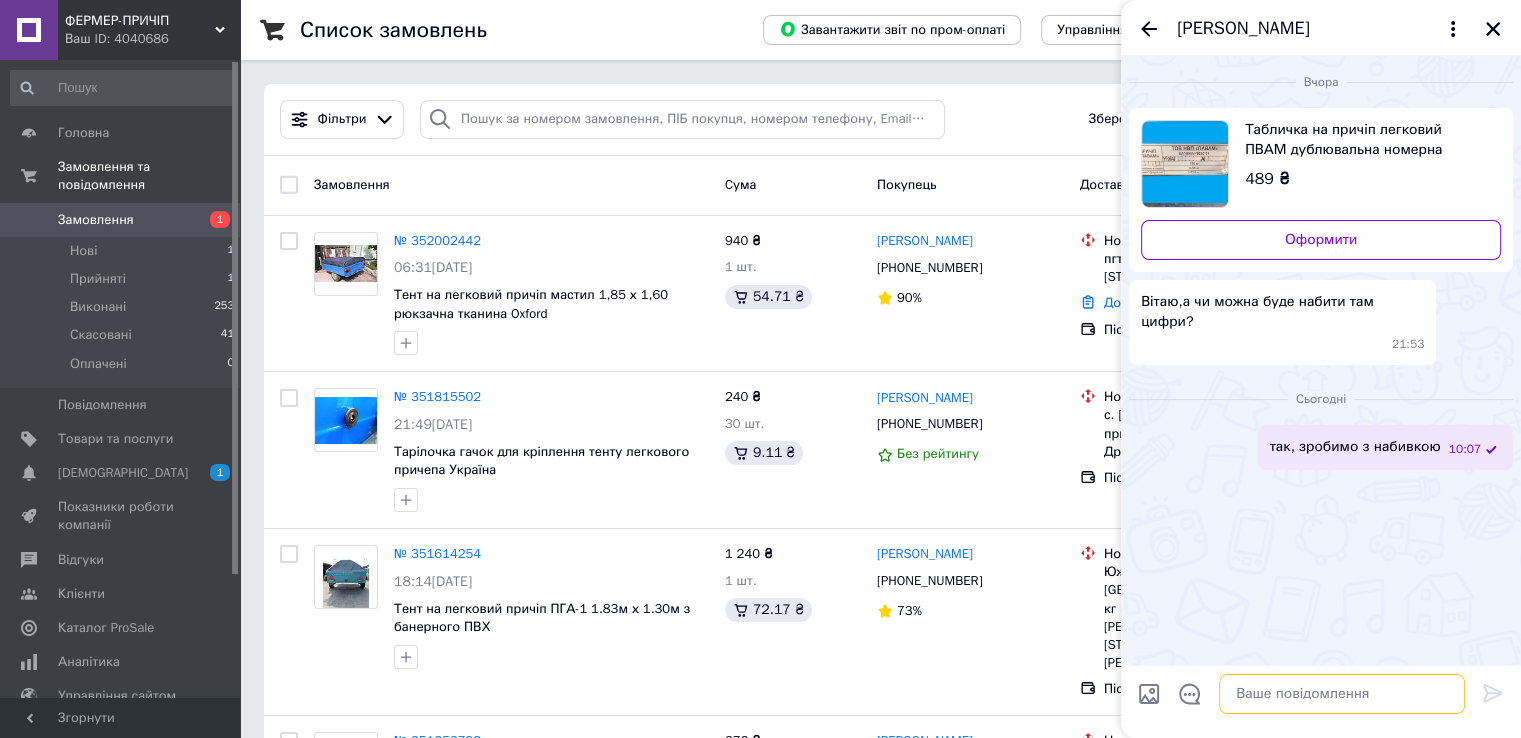 click at bounding box center (1342, 694) 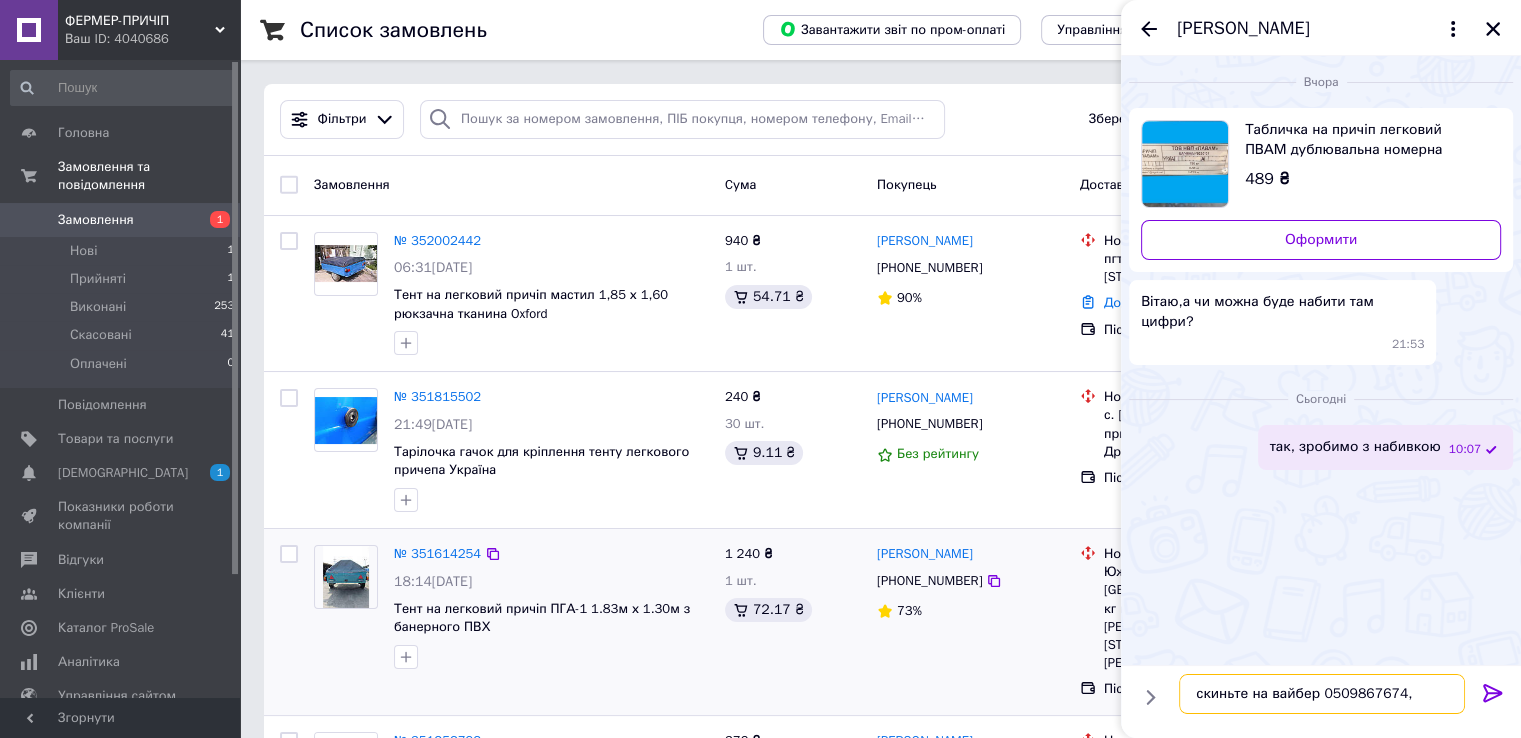 type on "скиньте на вайбер 0509867674," 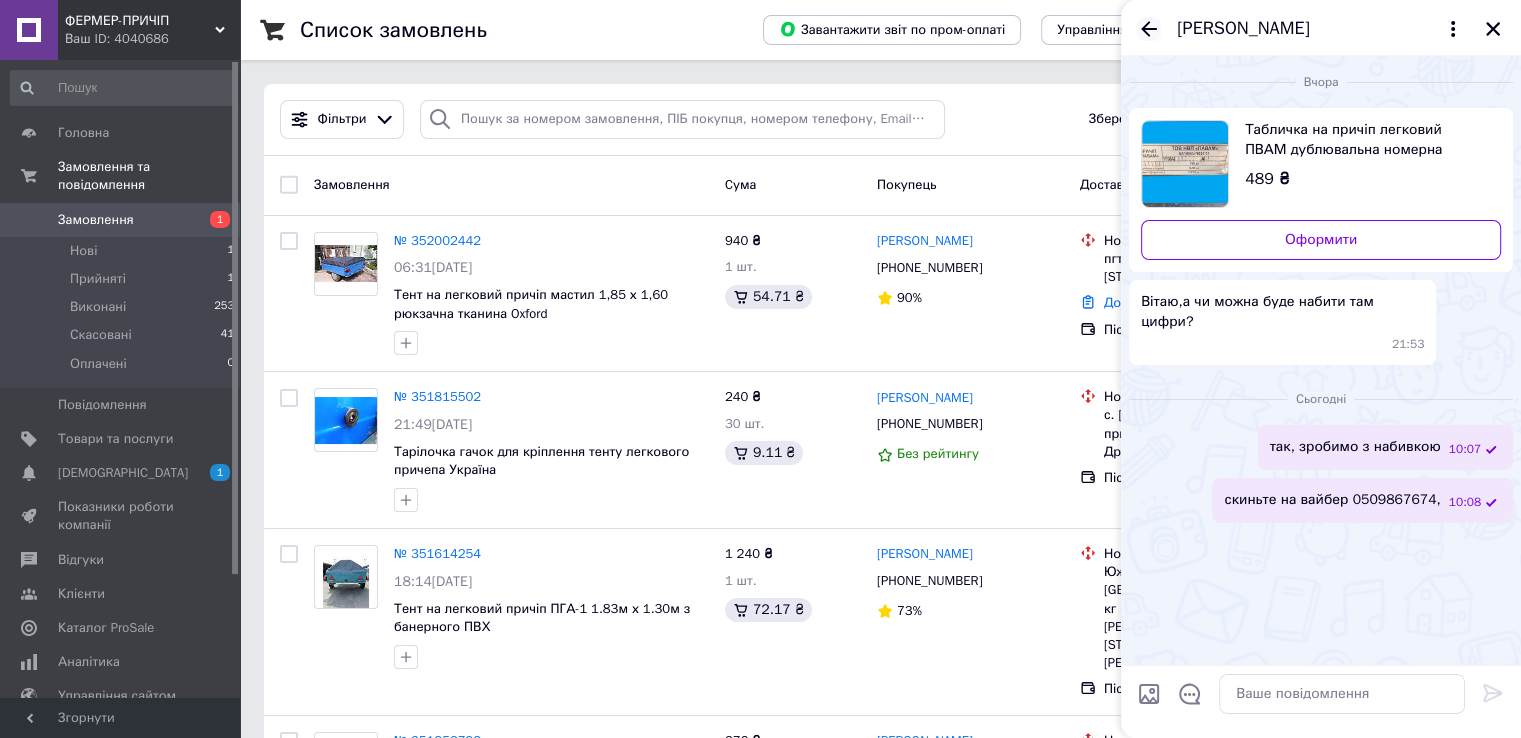 click 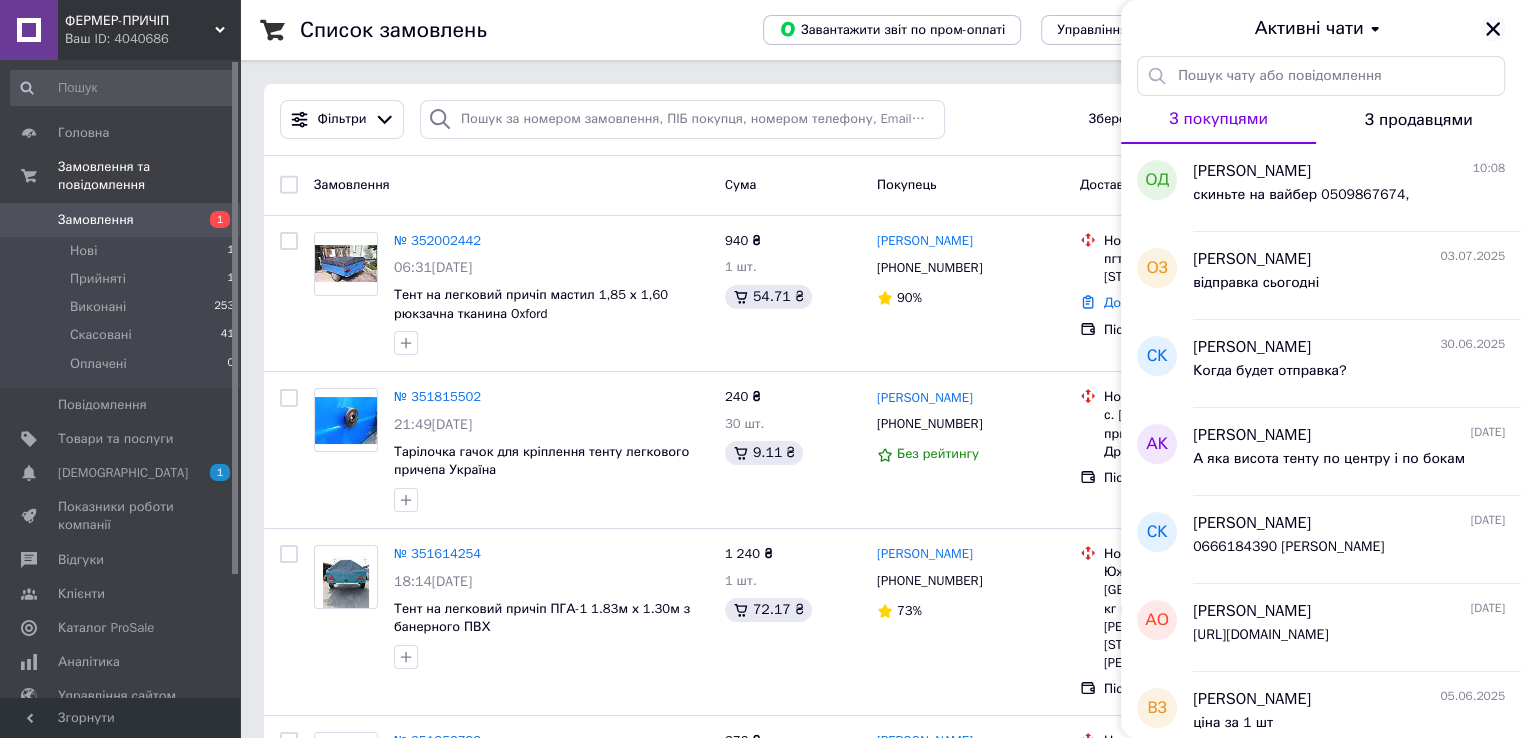 click 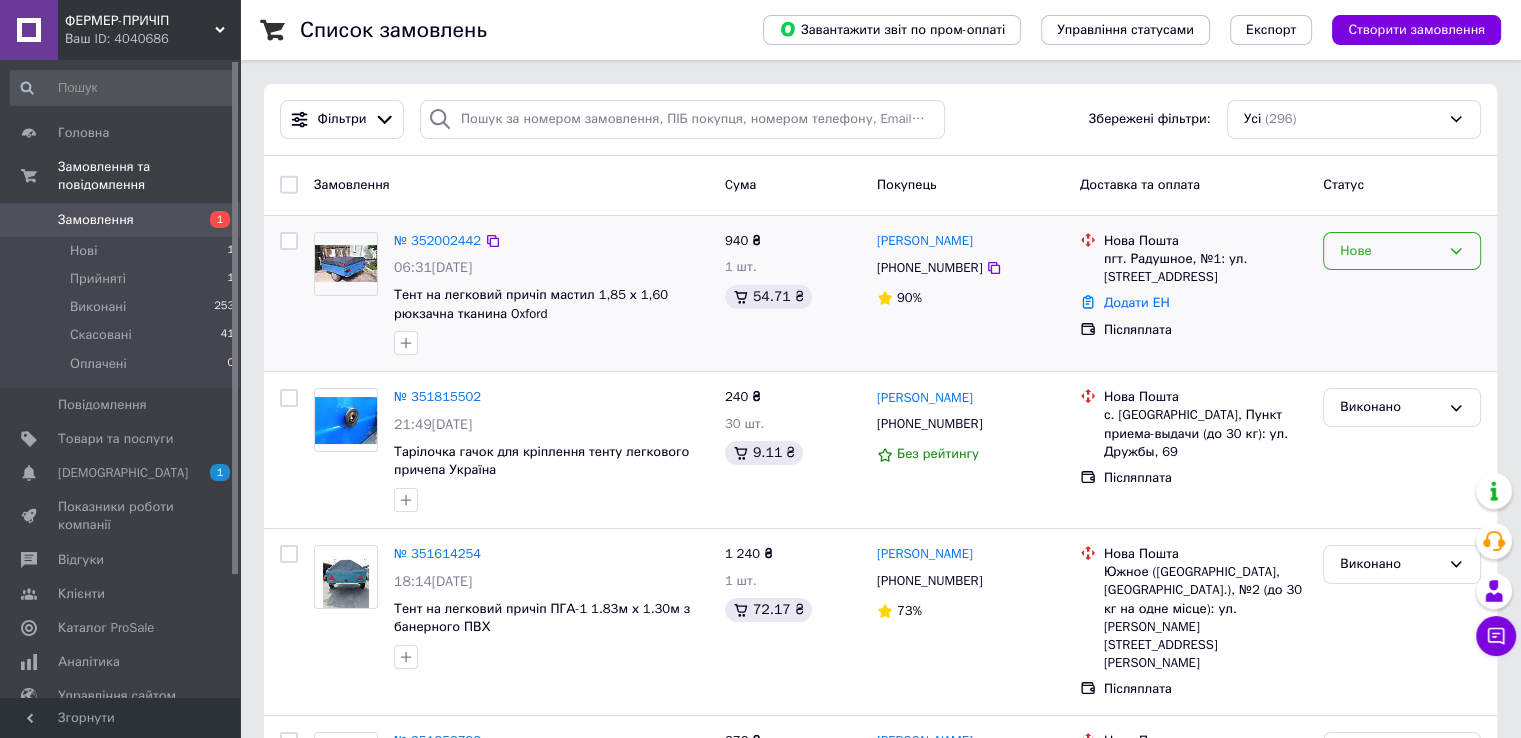 click on "Нове" at bounding box center (1390, 251) 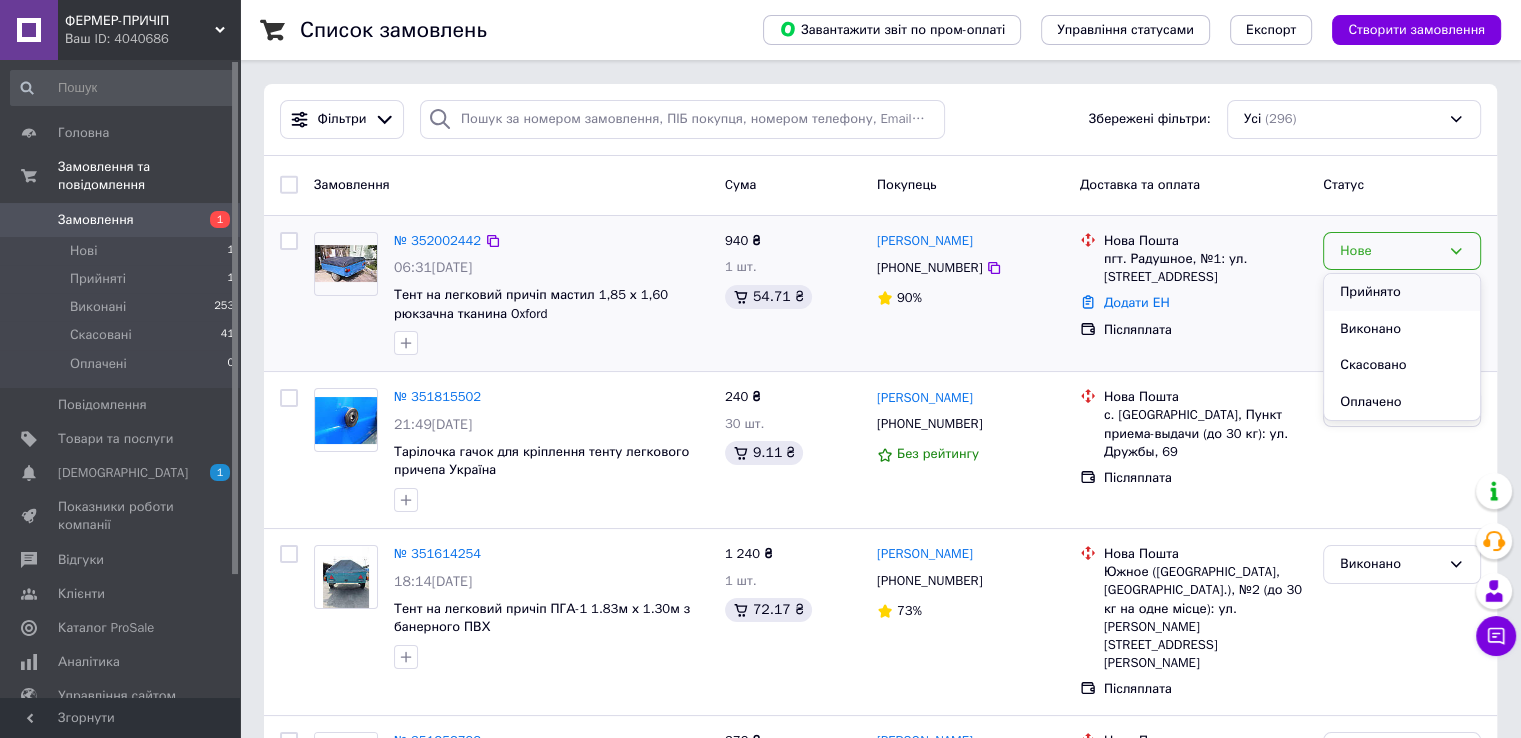 click on "Прийнято" at bounding box center [1402, 292] 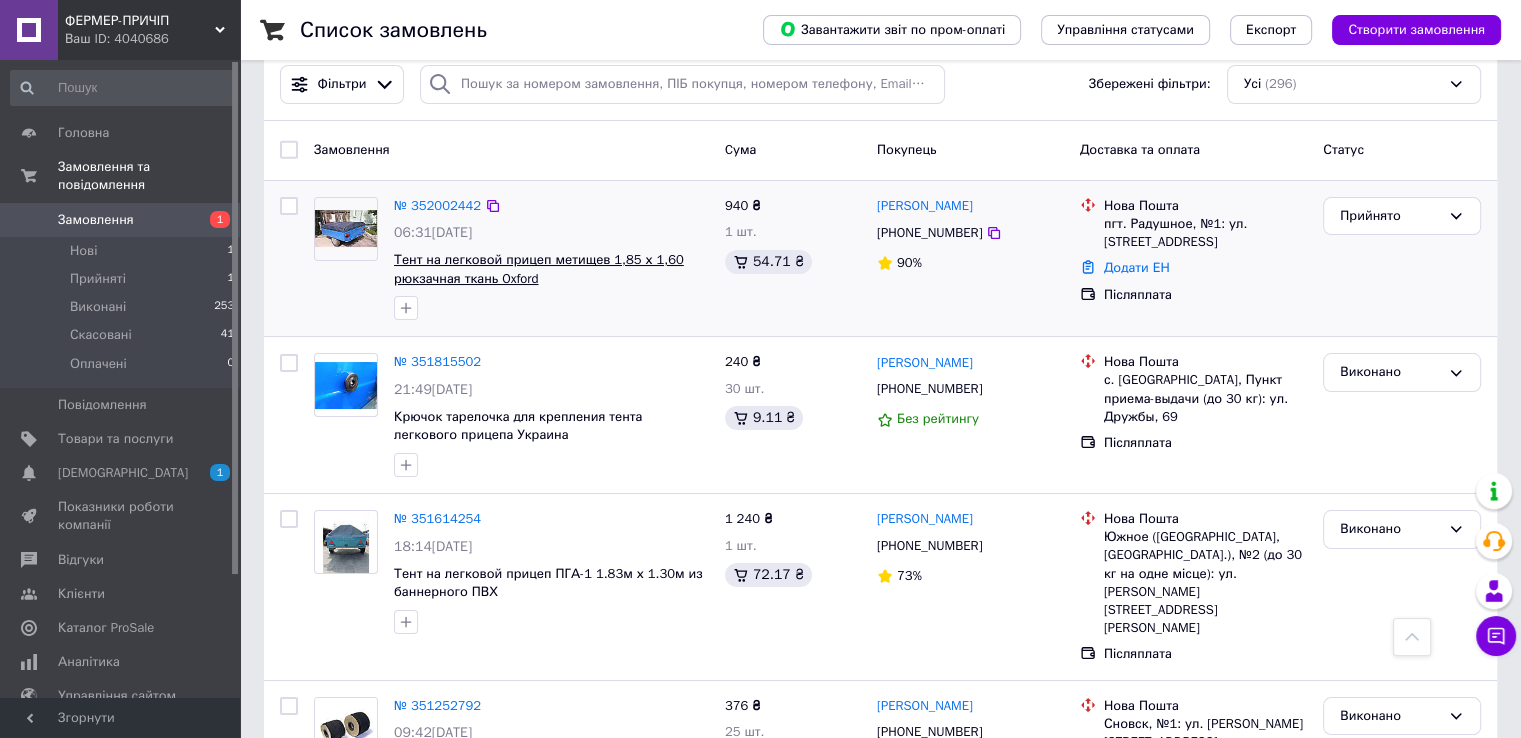scroll, scrollTop: 0, scrollLeft: 0, axis: both 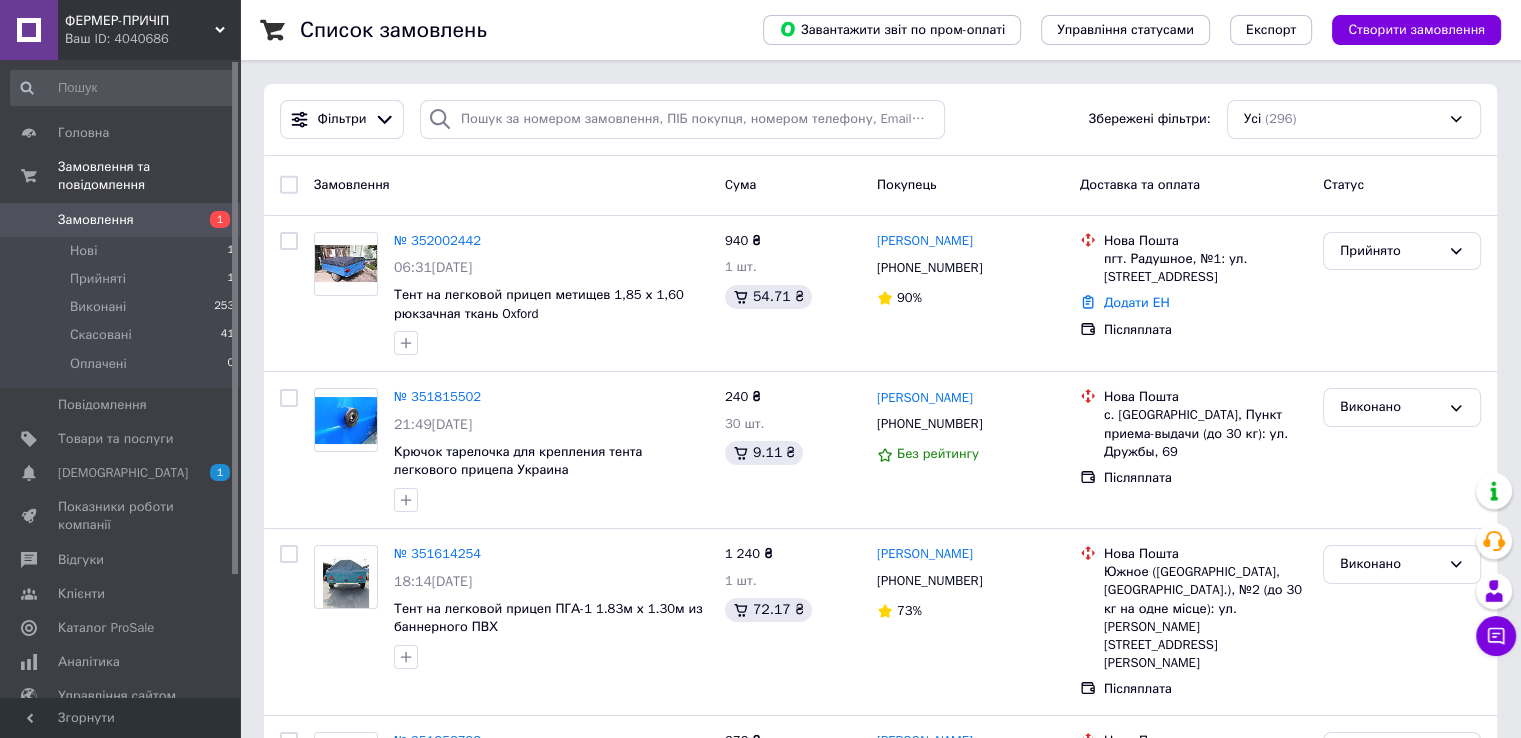 click on "ФЕРМЕР-ПРИЧІП" at bounding box center (140, 21) 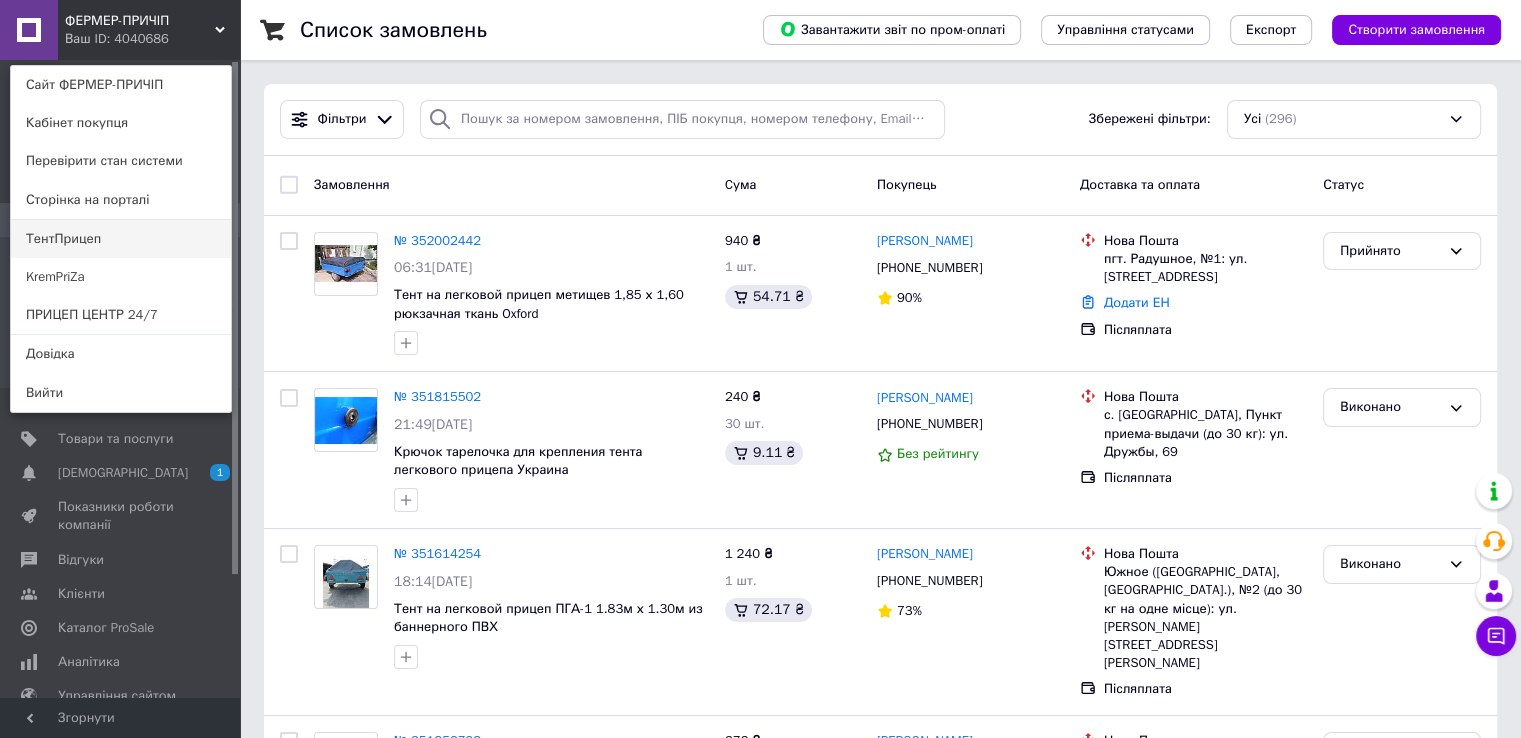 click on "ТентПрицеп" at bounding box center (121, 239) 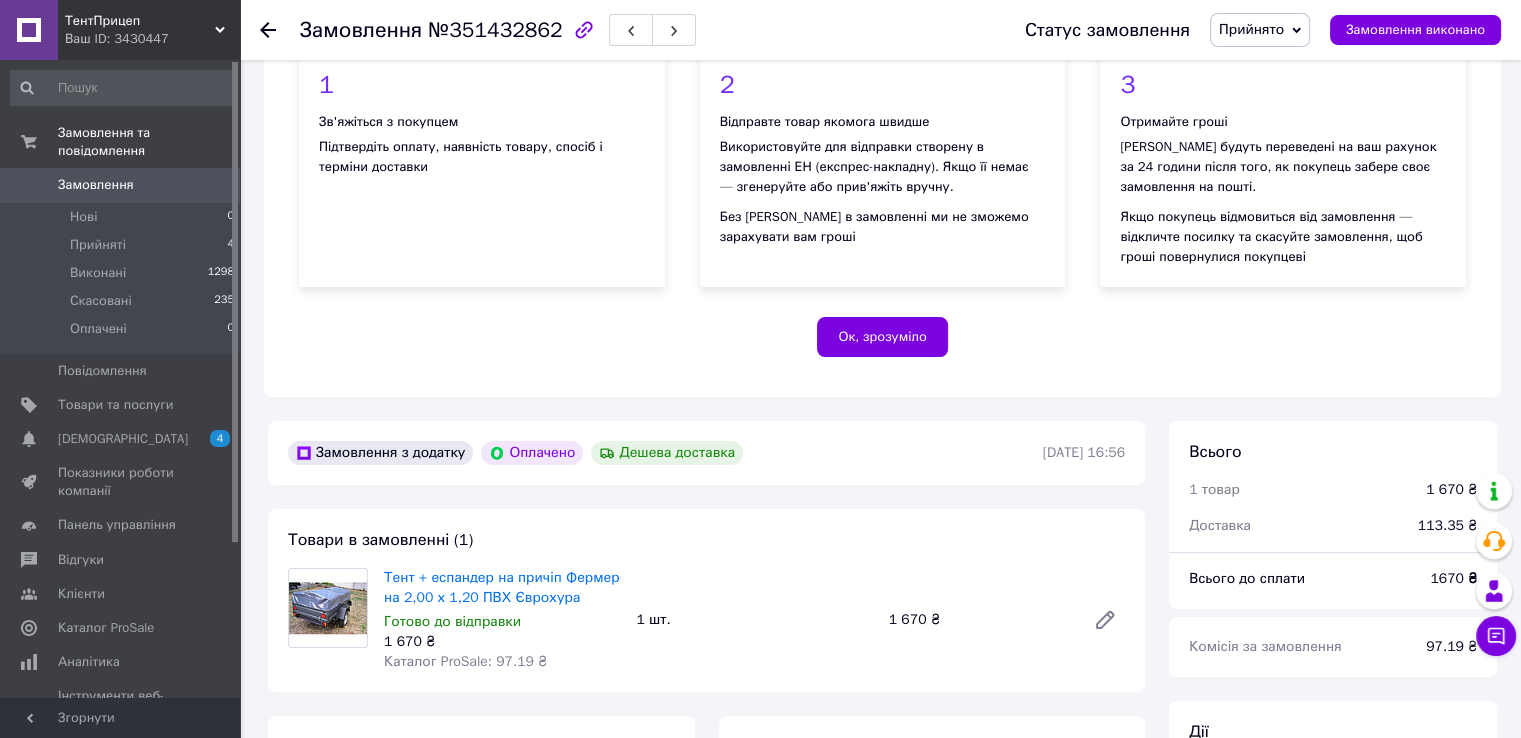 scroll, scrollTop: 0, scrollLeft: 0, axis: both 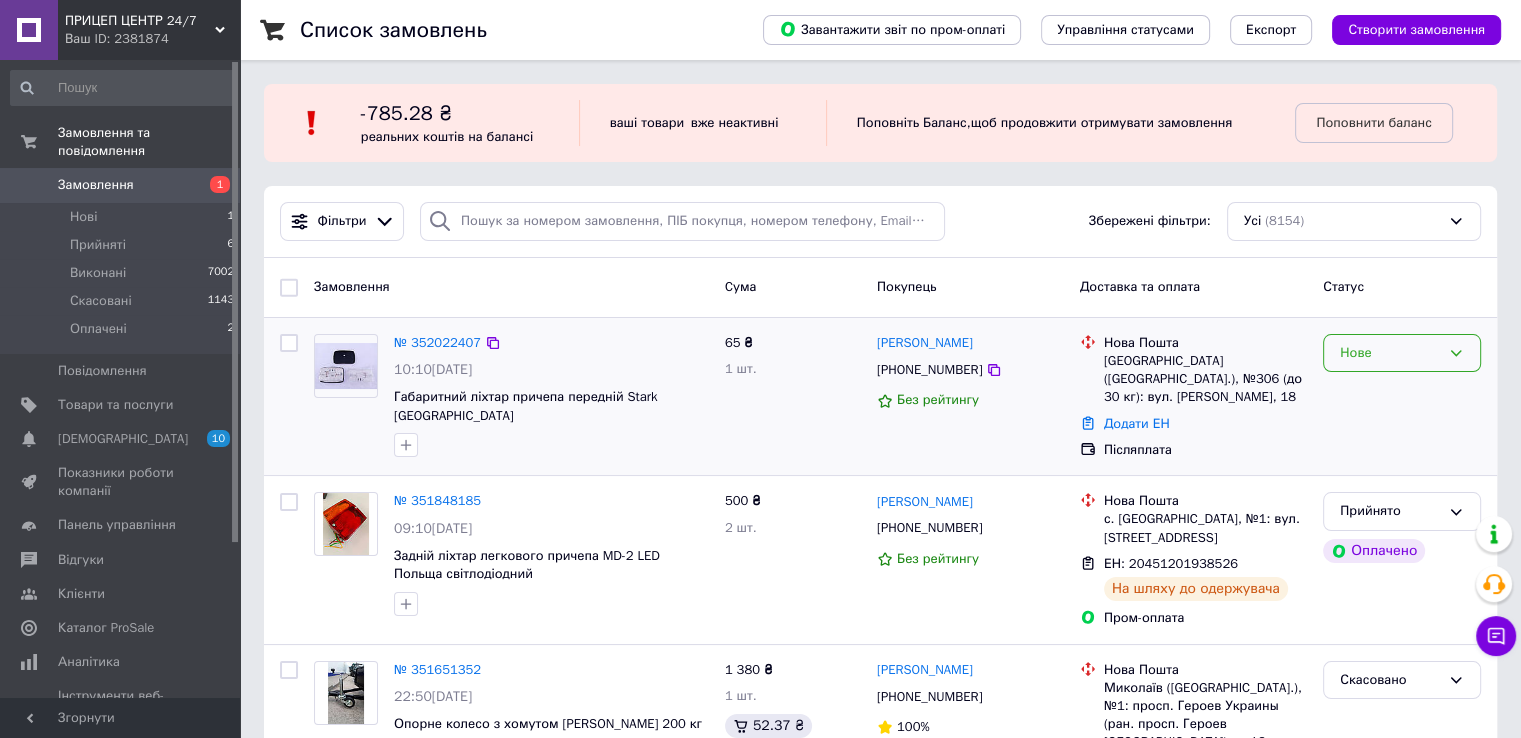click on "Нове" at bounding box center (1390, 353) 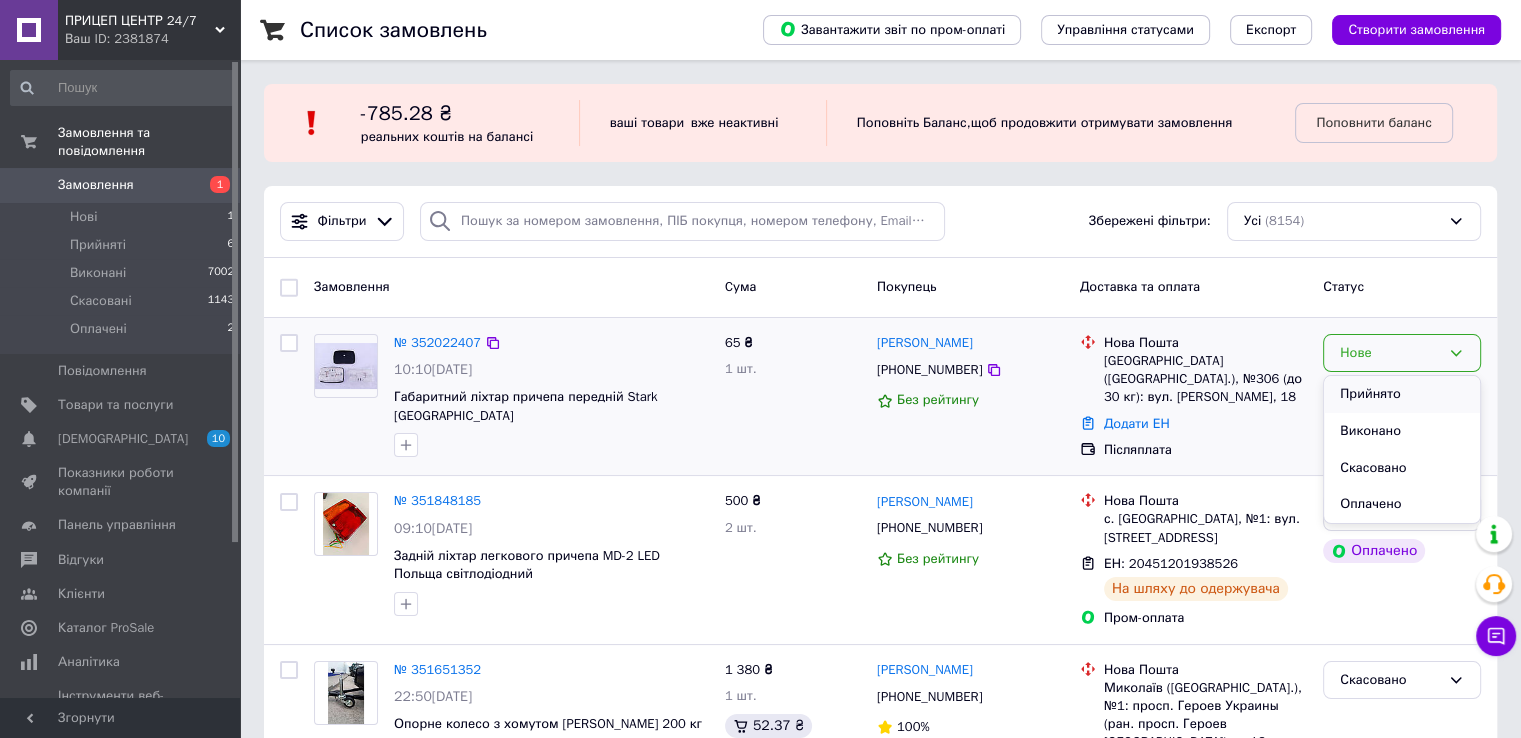 click on "Прийнято" at bounding box center (1402, 394) 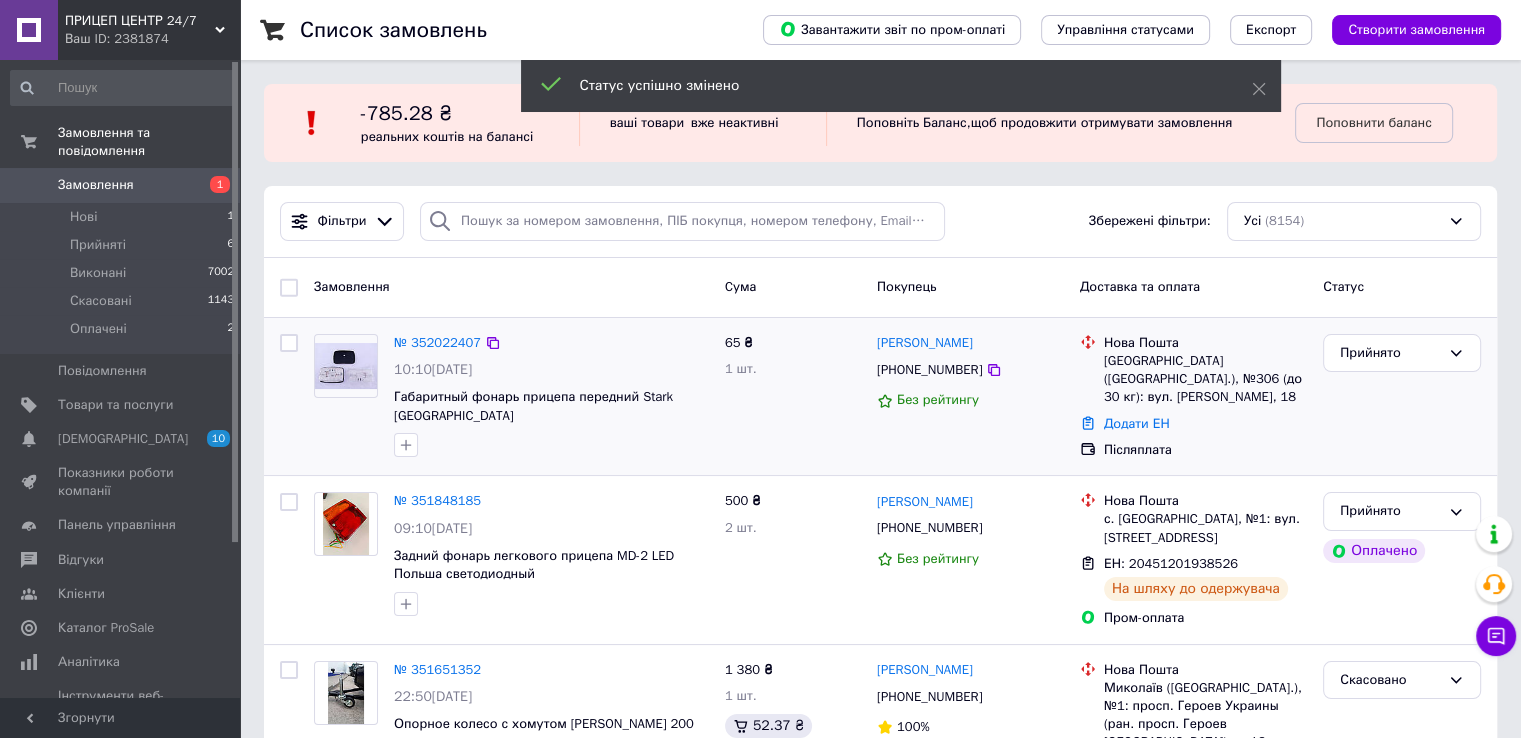 click on "Поповнити баланс" at bounding box center [1373, 122] 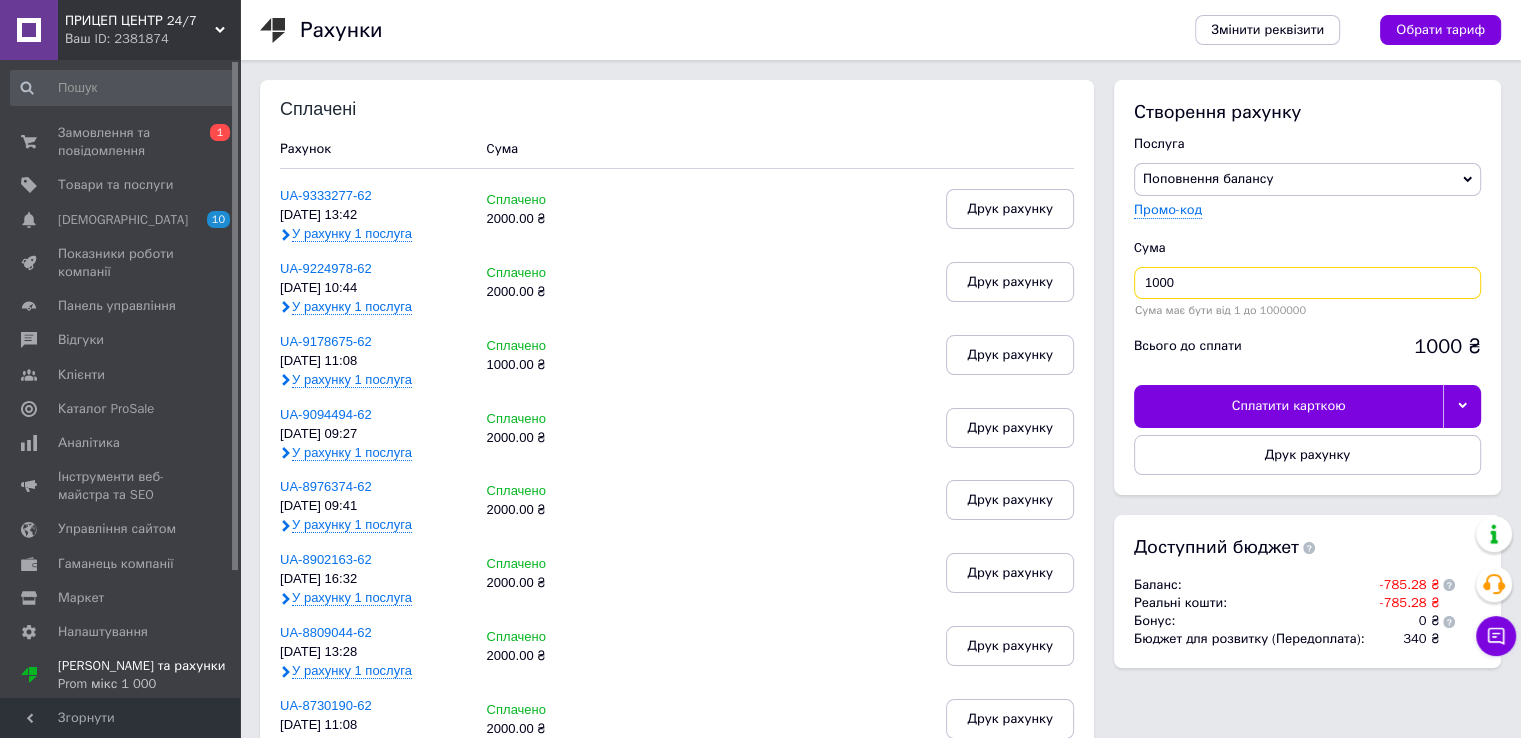 click on "1000" at bounding box center [1307, 283] 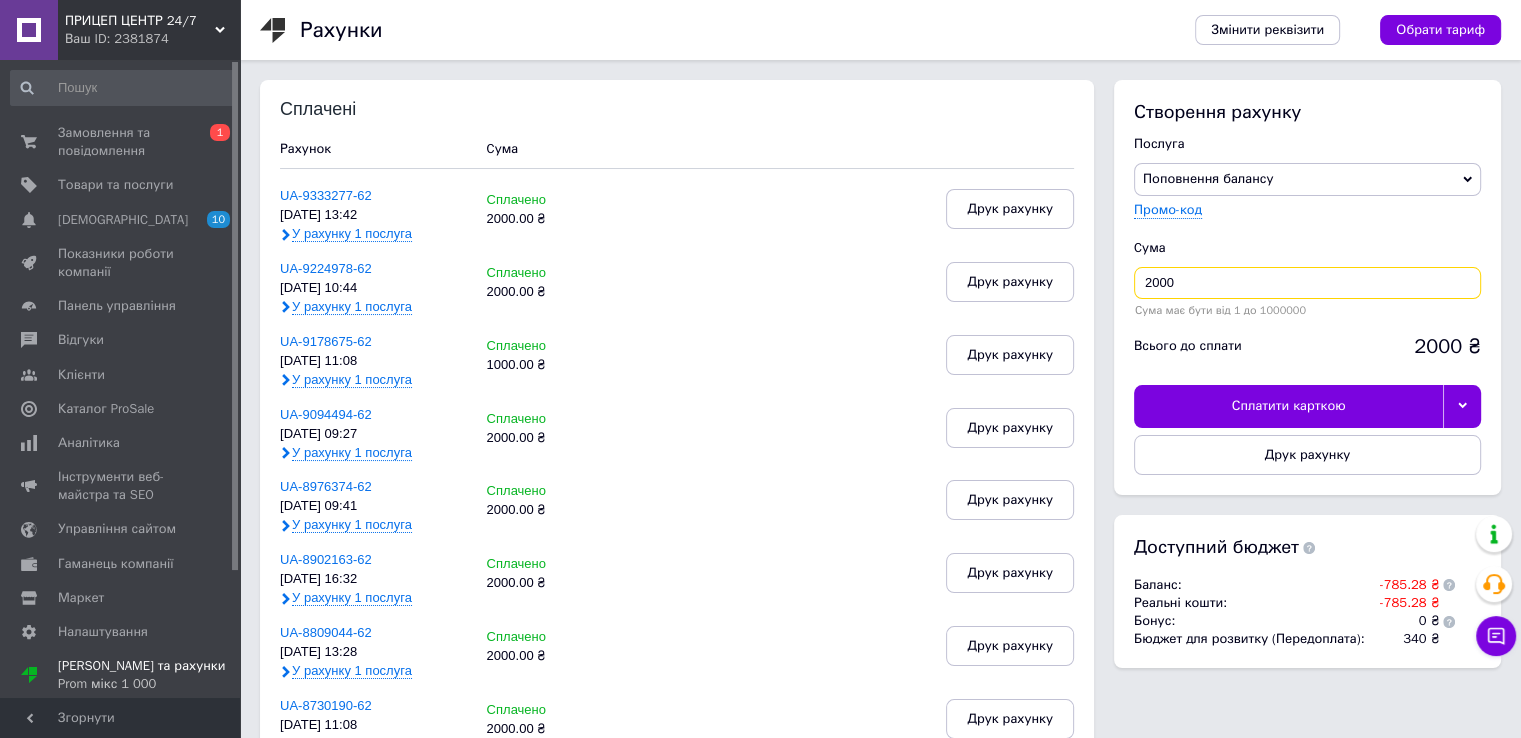 type on "2000" 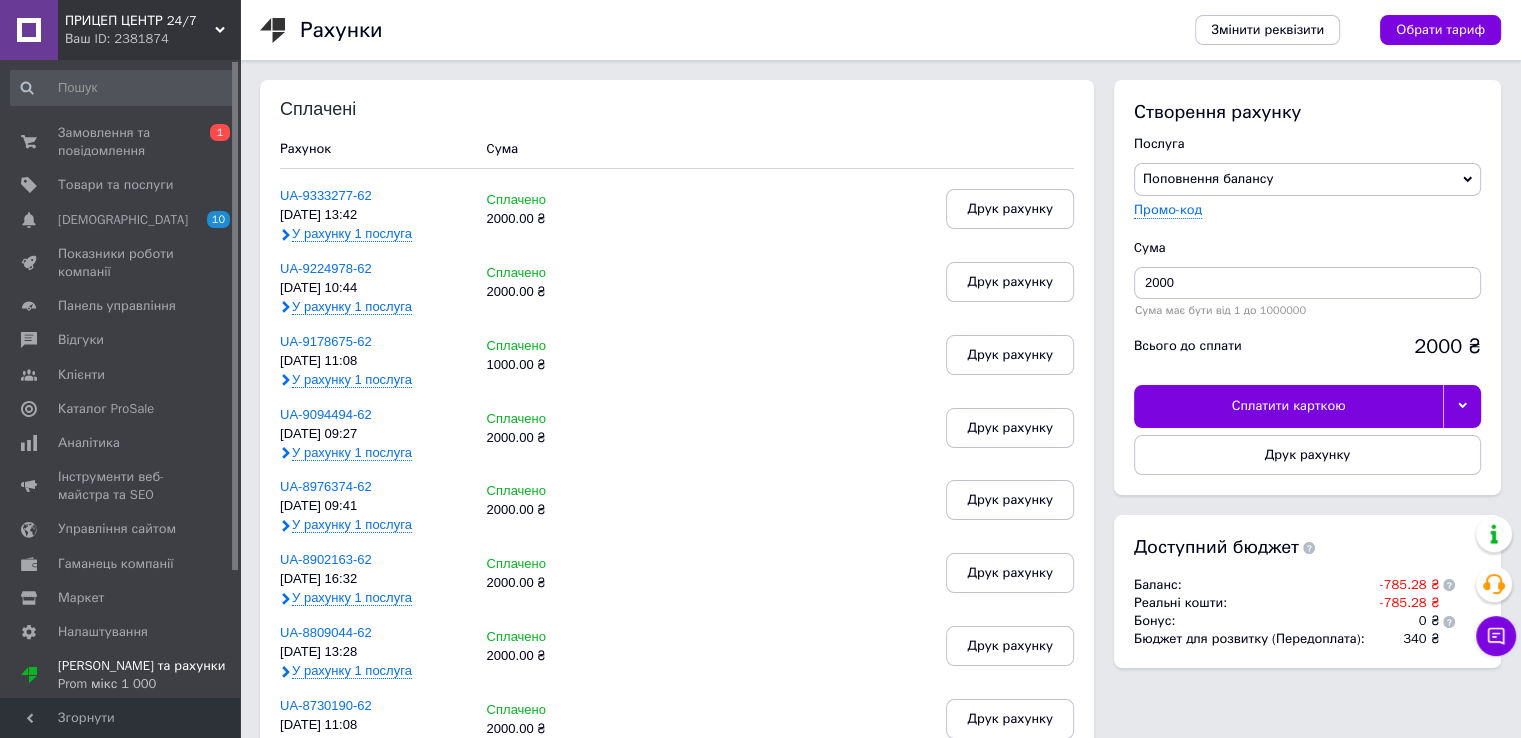 click on "Сплатити карткою" at bounding box center (1288, 406) 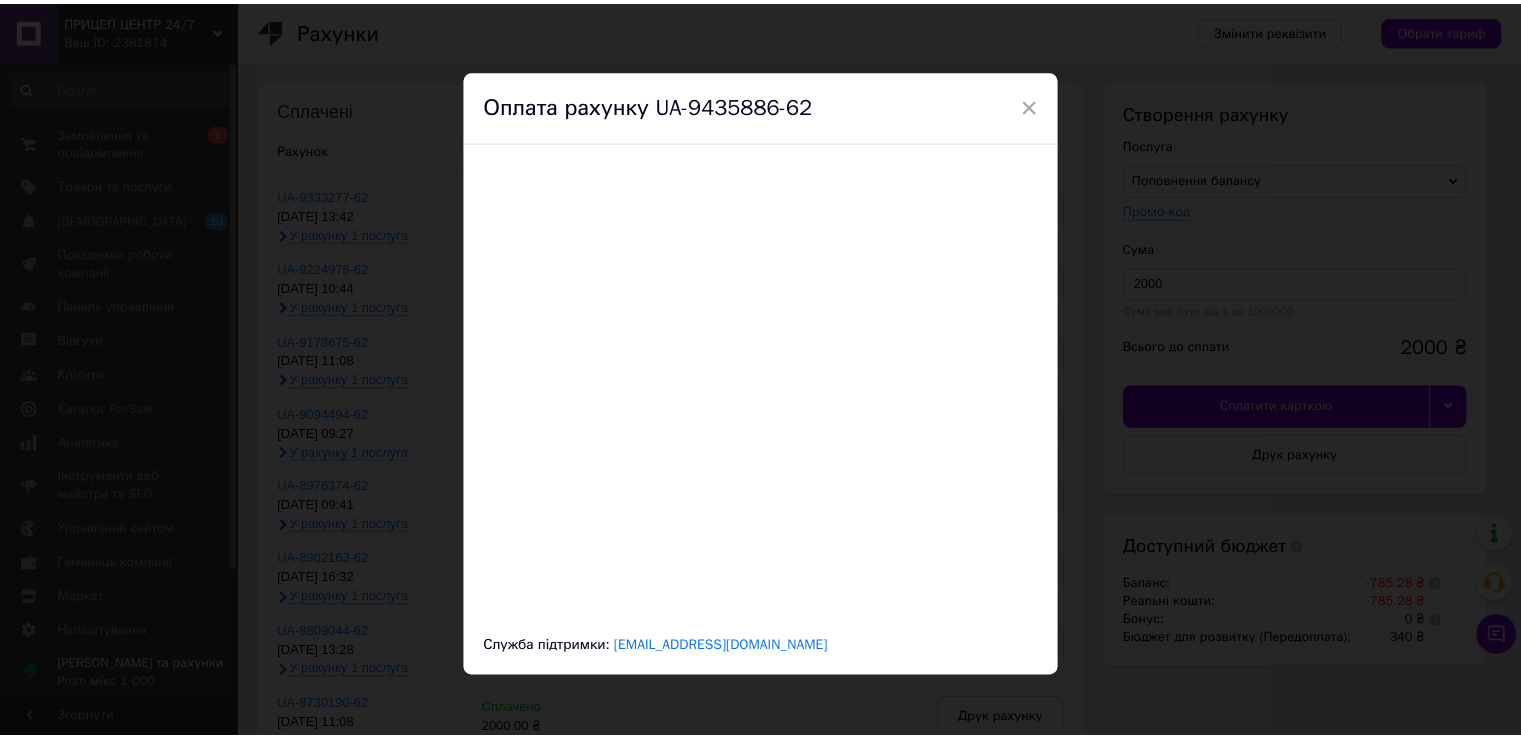 scroll, scrollTop: 0, scrollLeft: 0, axis: both 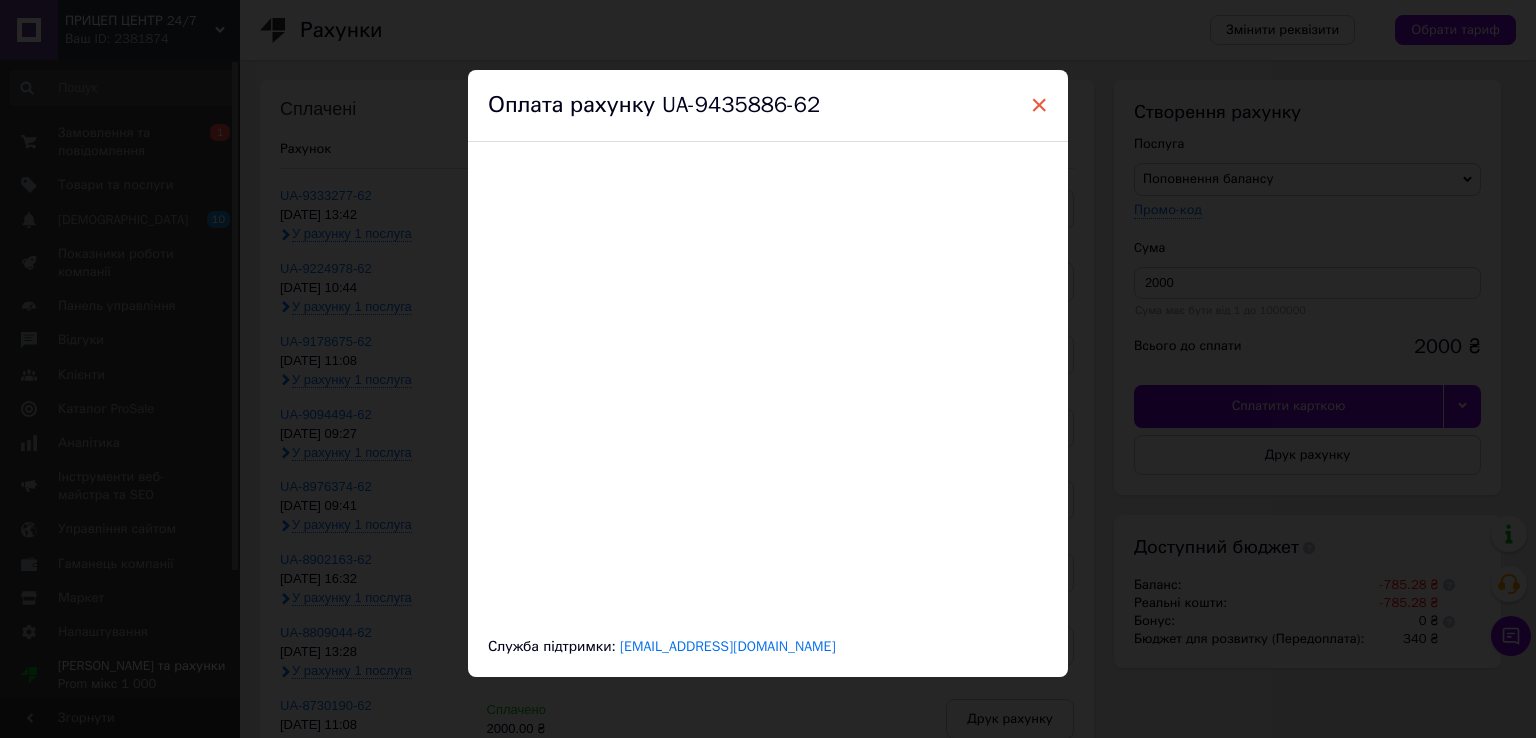 click on "×" at bounding box center [1039, 105] 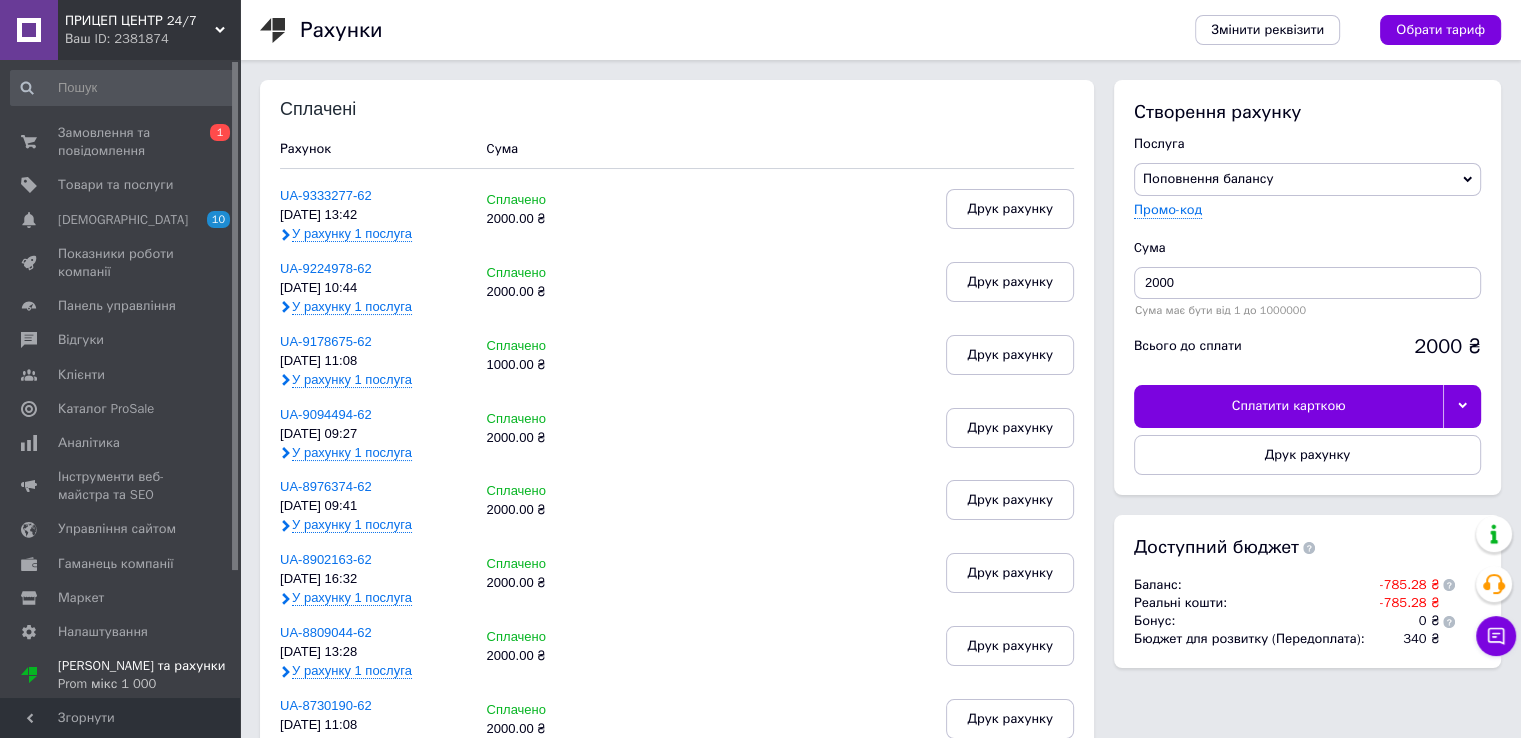 click on "Сплатити карткою" at bounding box center (1288, 406) 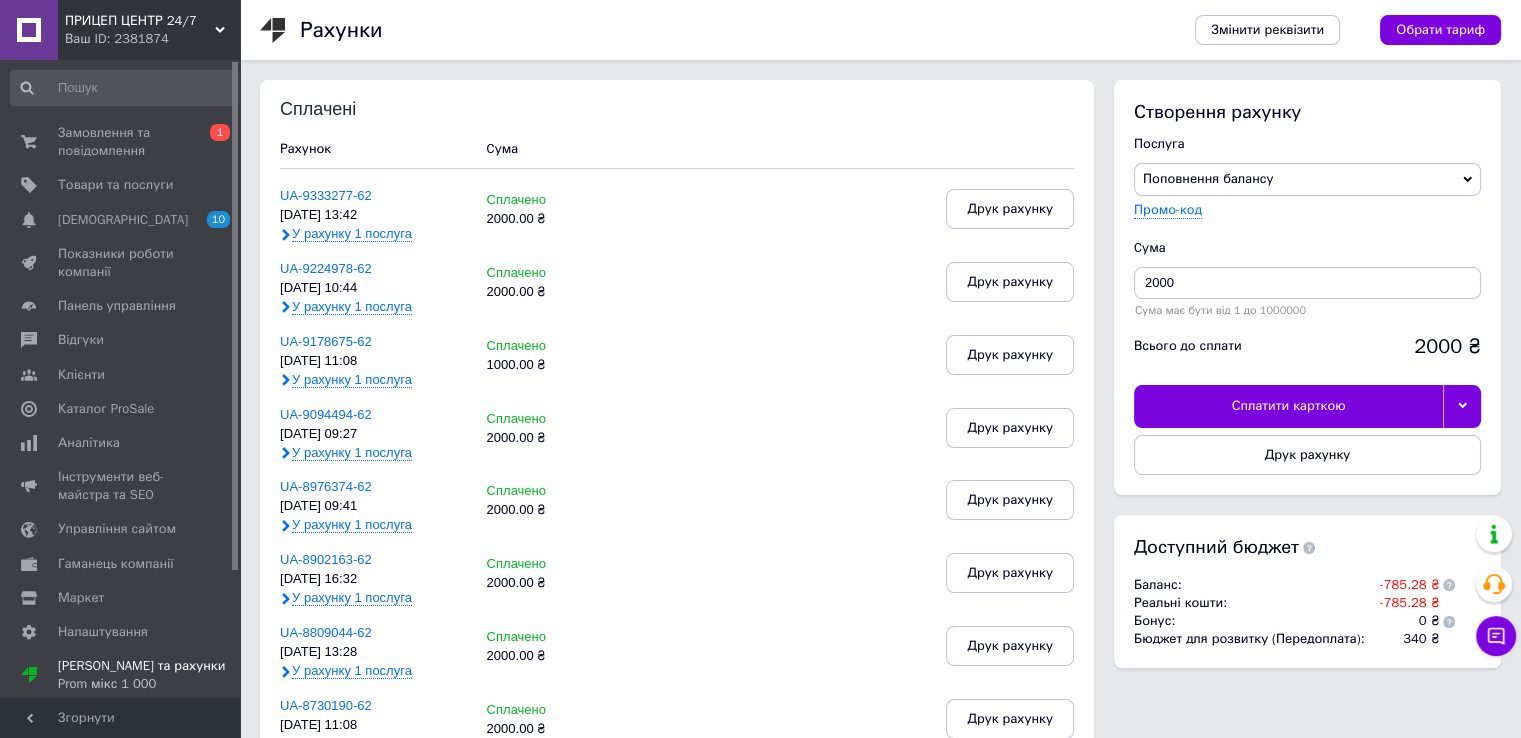 click on "Сплатити карткою" at bounding box center (1288, 406) 